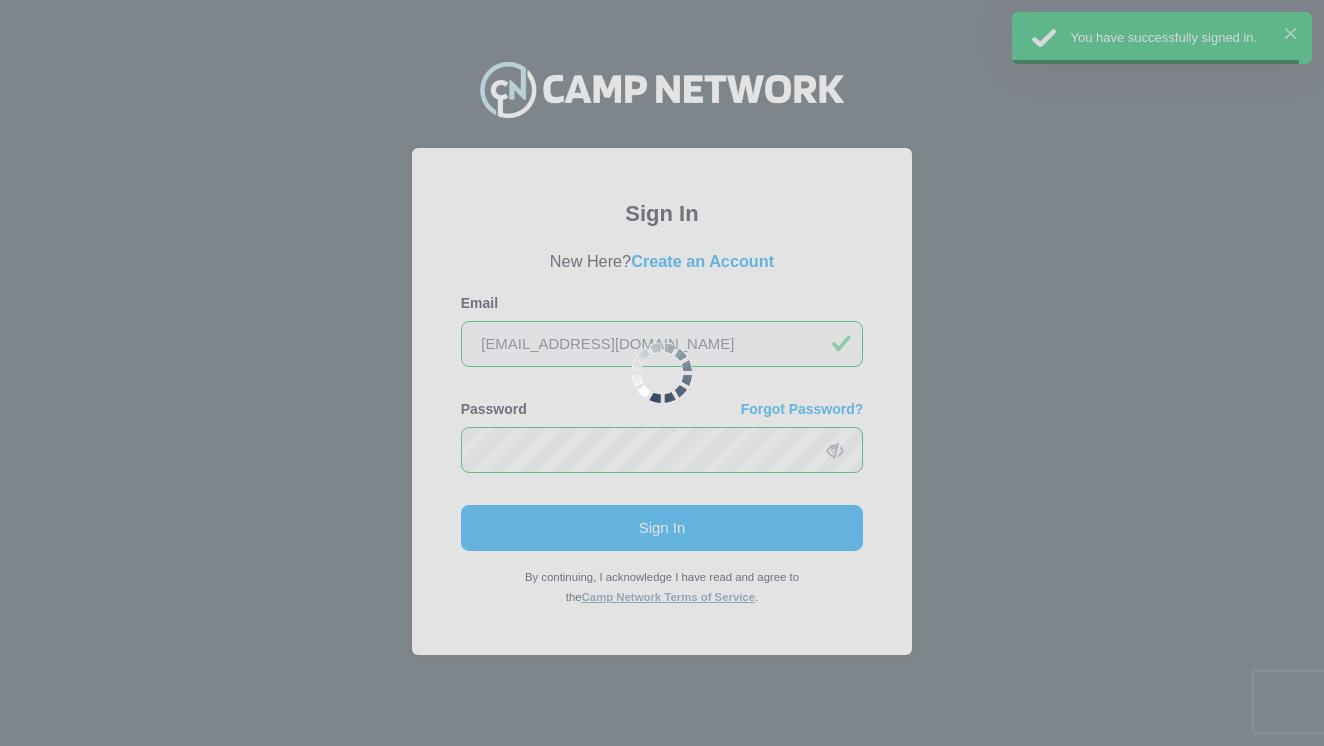 scroll, scrollTop: 0, scrollLeft: 0, axis: both 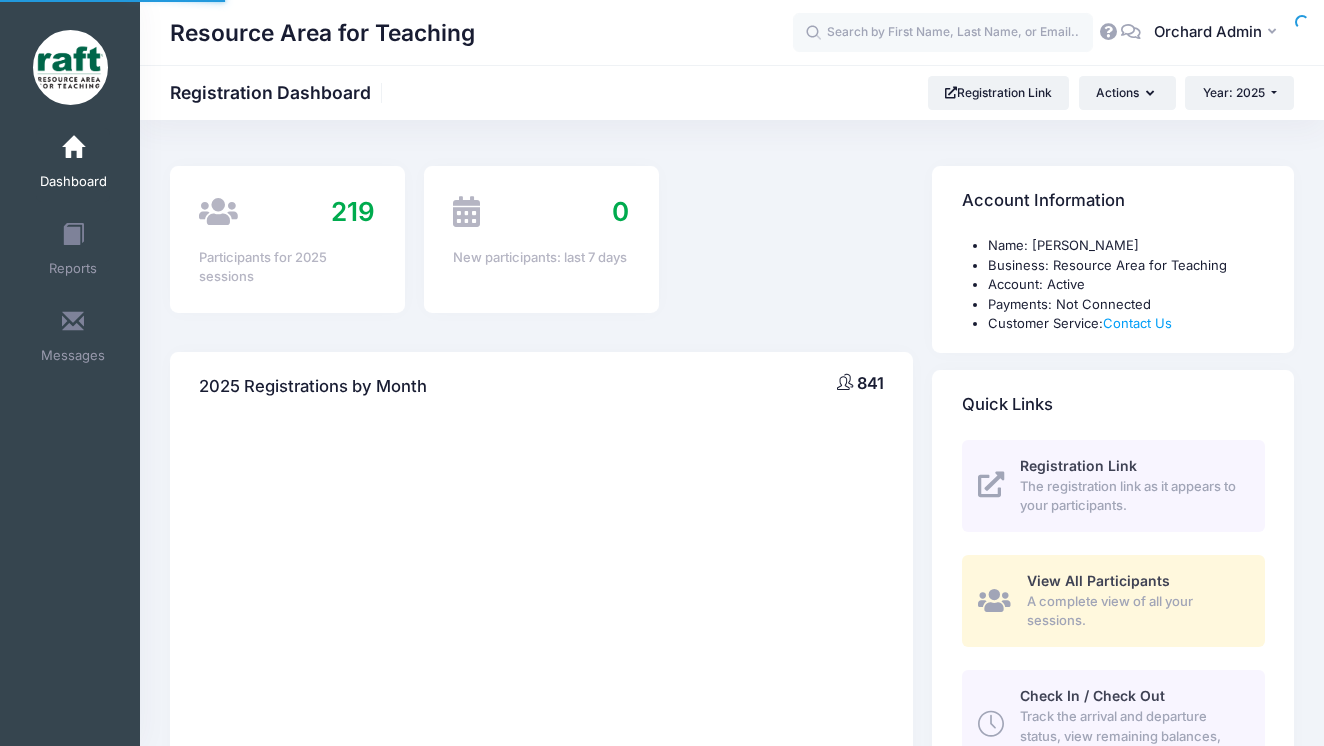 select 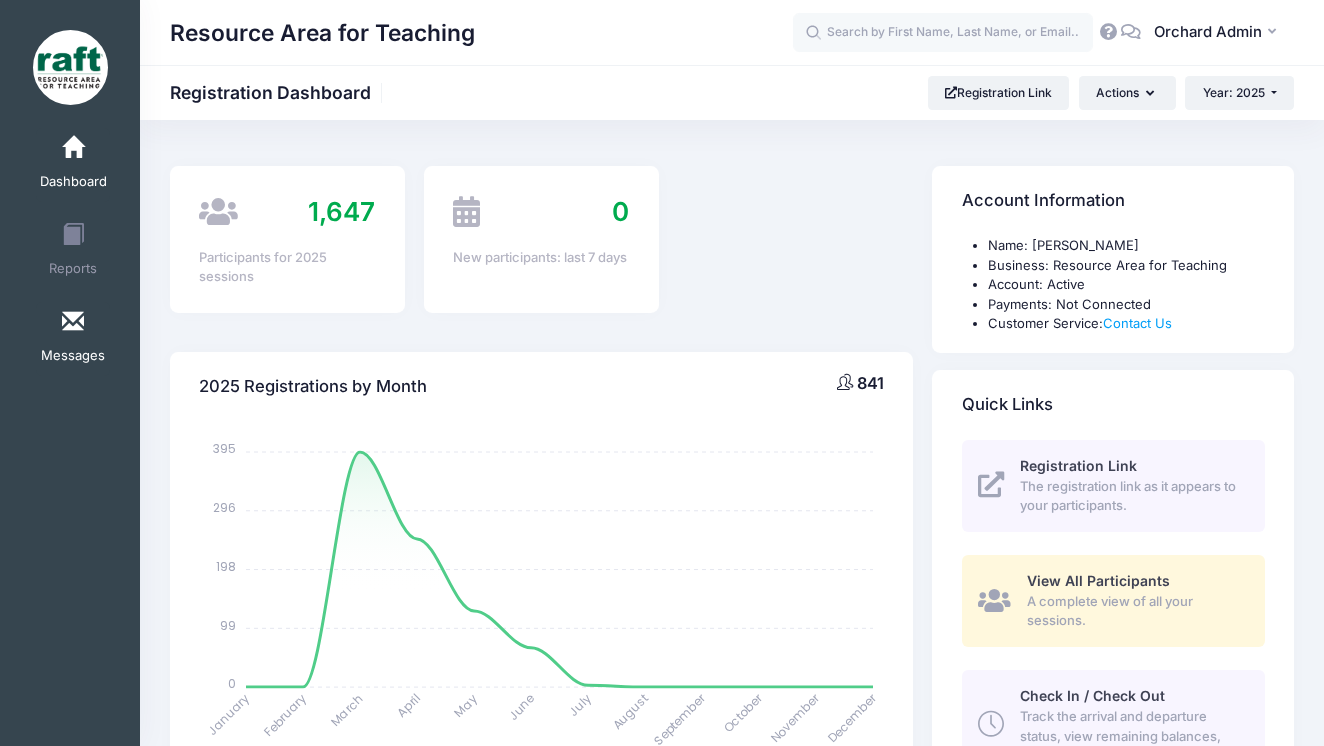 click at bounding box center (73, 322) 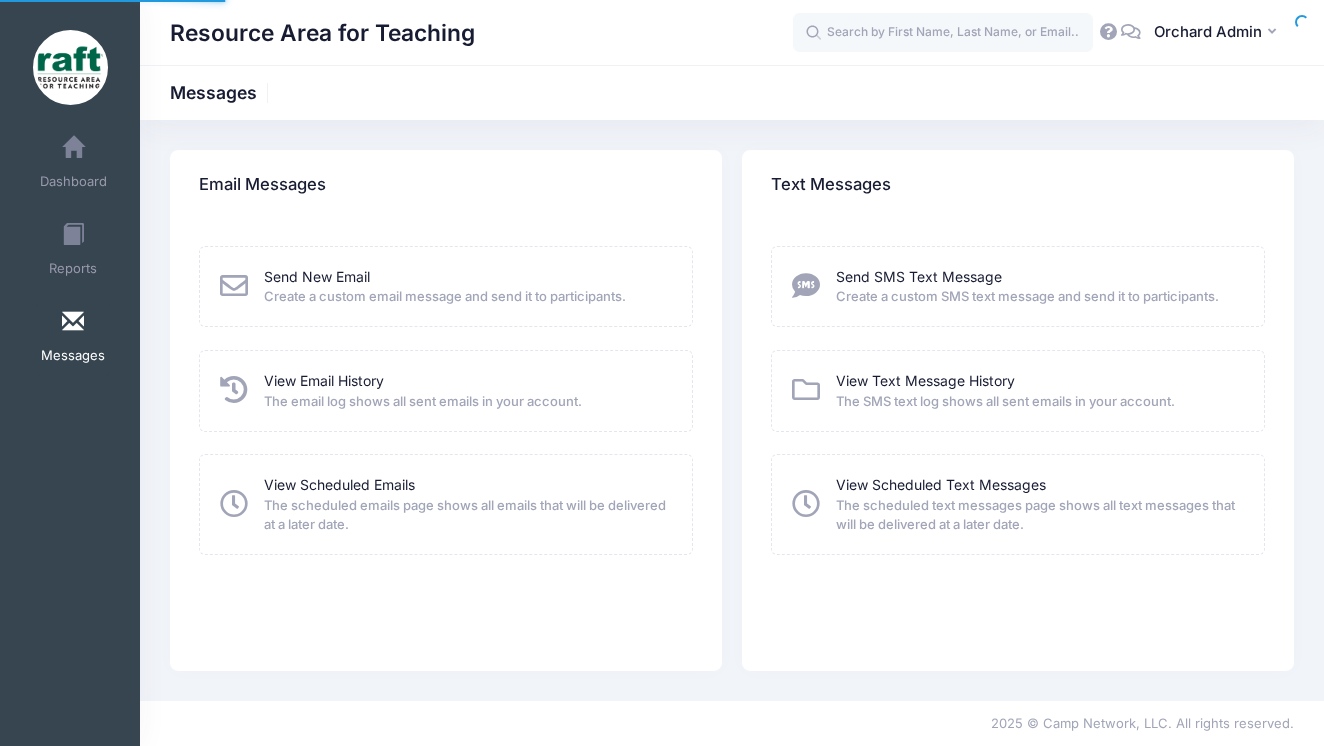 scroll, scrollTop: 0, scrollLeft: 0, axis: both 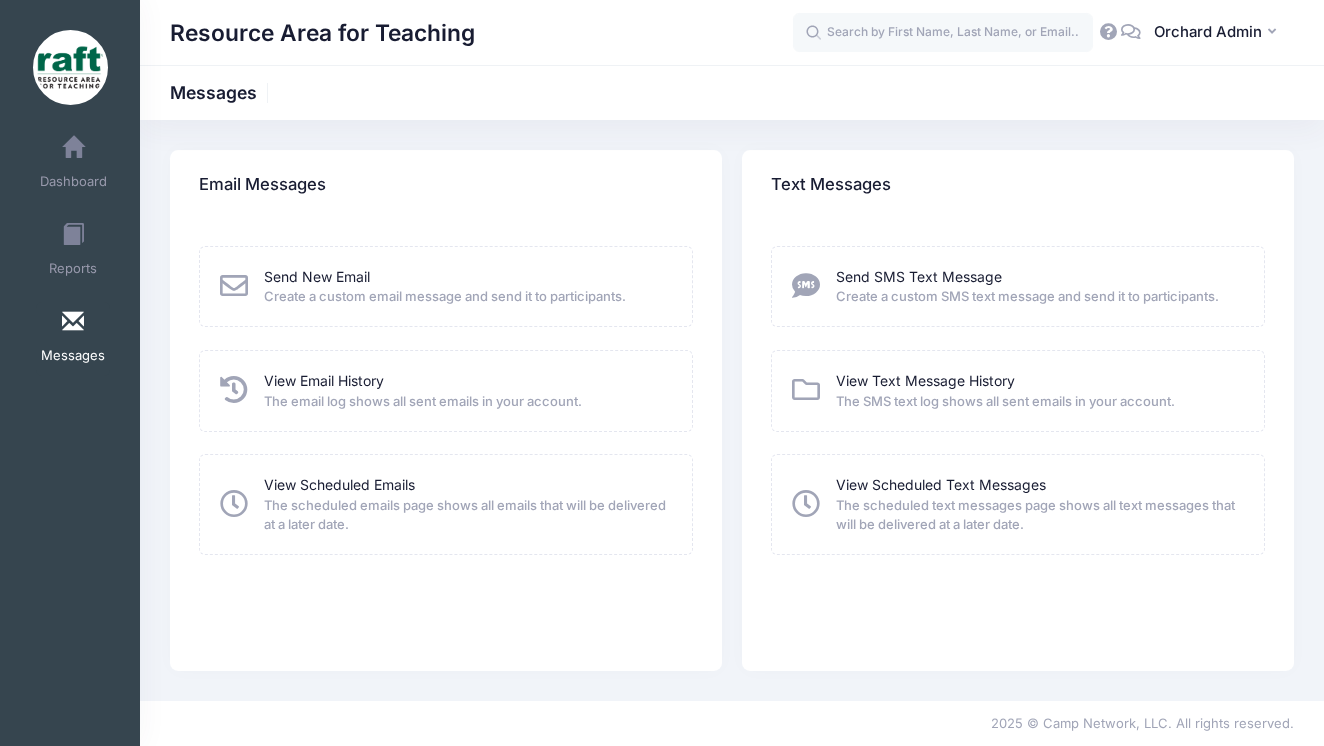 click on "The scheduled emails page shows all emails that will be delivered at a later date." at bounding box center (465, 515) 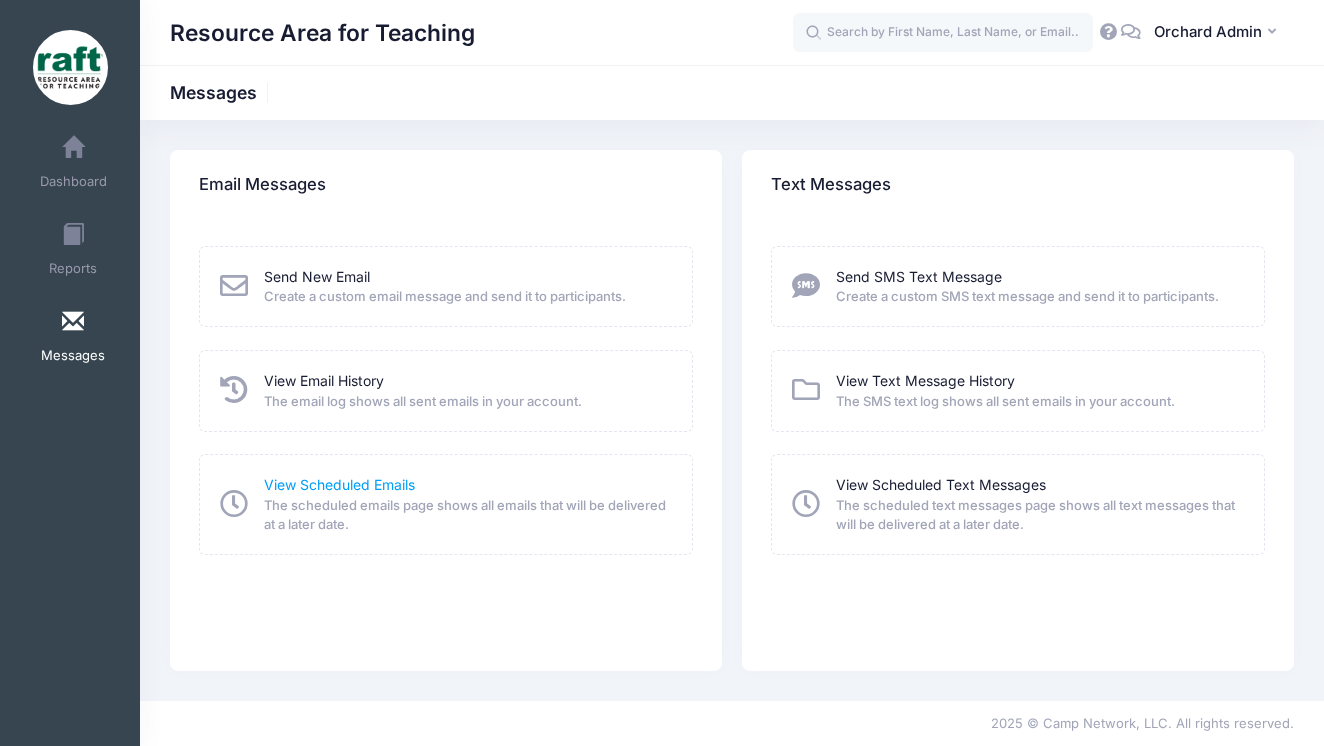 click on "View Scheduled Emails" at bounding box center [339, 484] 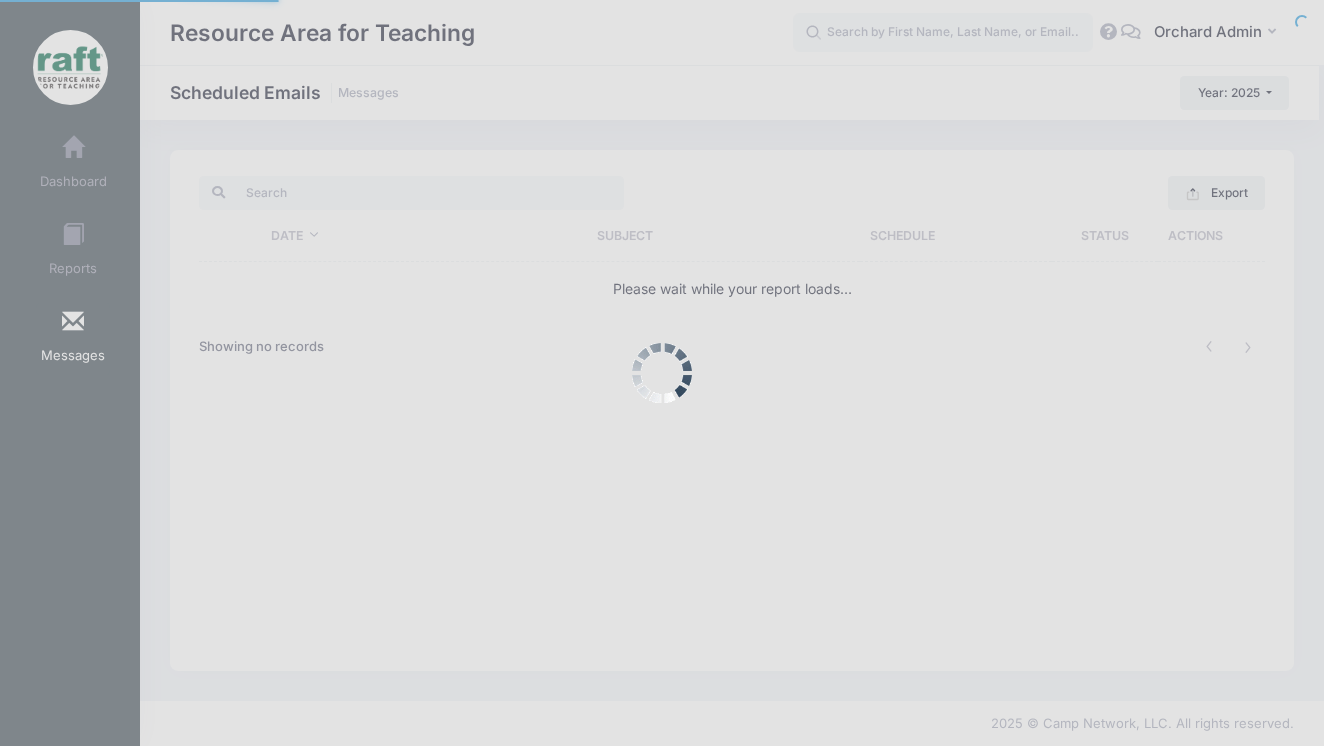 scroll, scrollTop: 0, scrollLeft: 0, axis: both 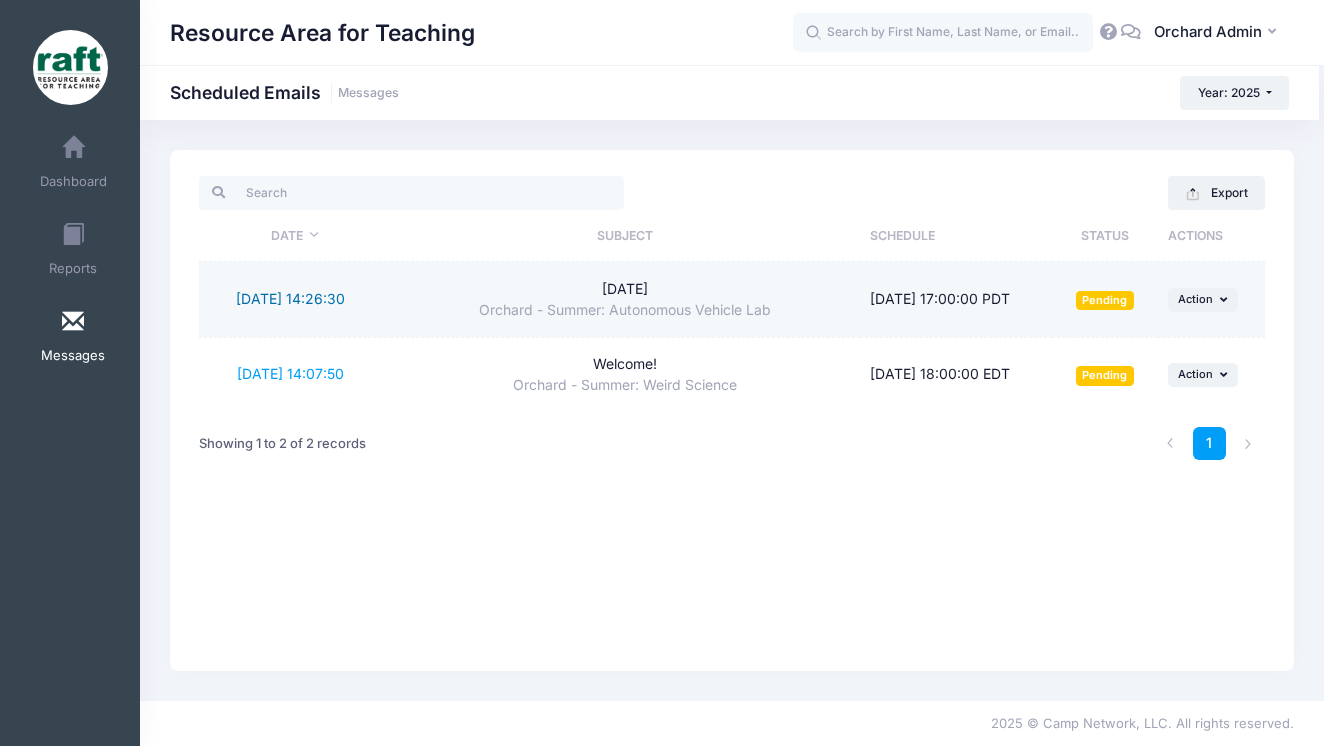 click on "7/17/2025 14:26:30" at bounding box center [290, 298] 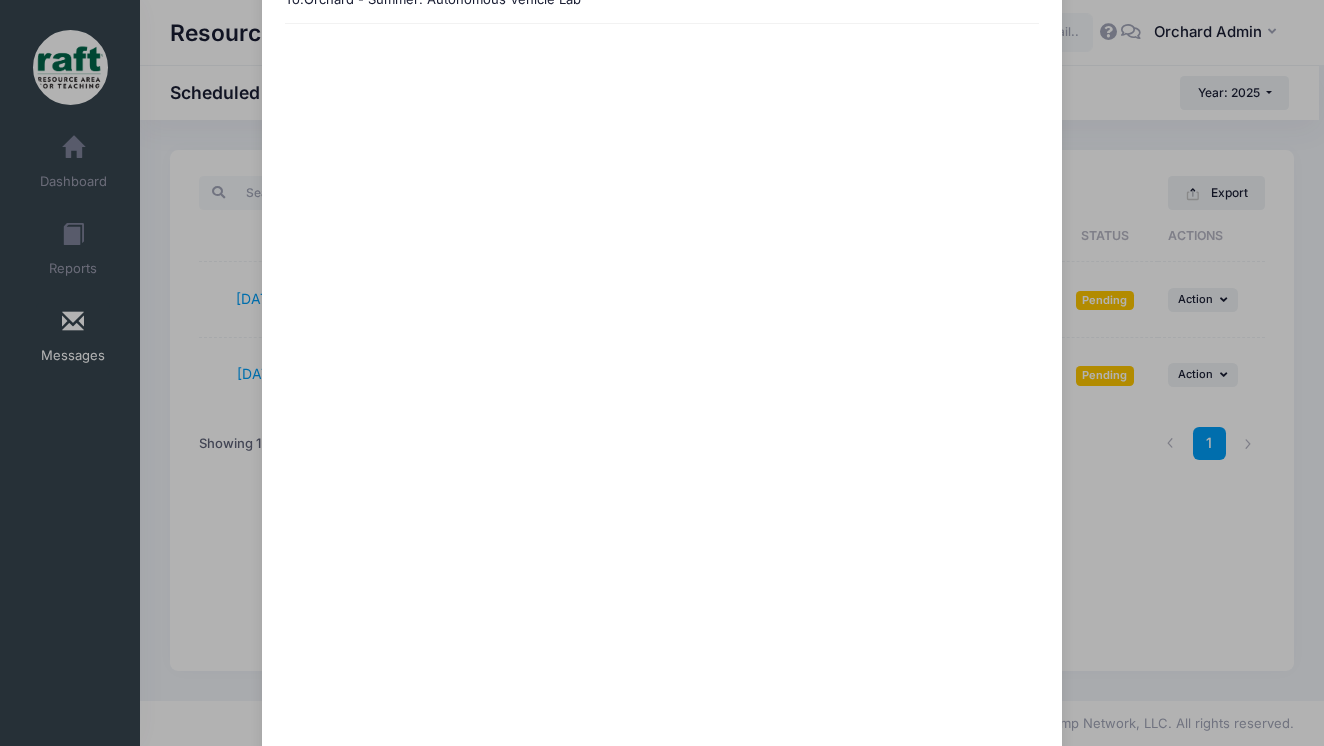scroll, scrollTop: 0, scrollLeft: 0, axis: both 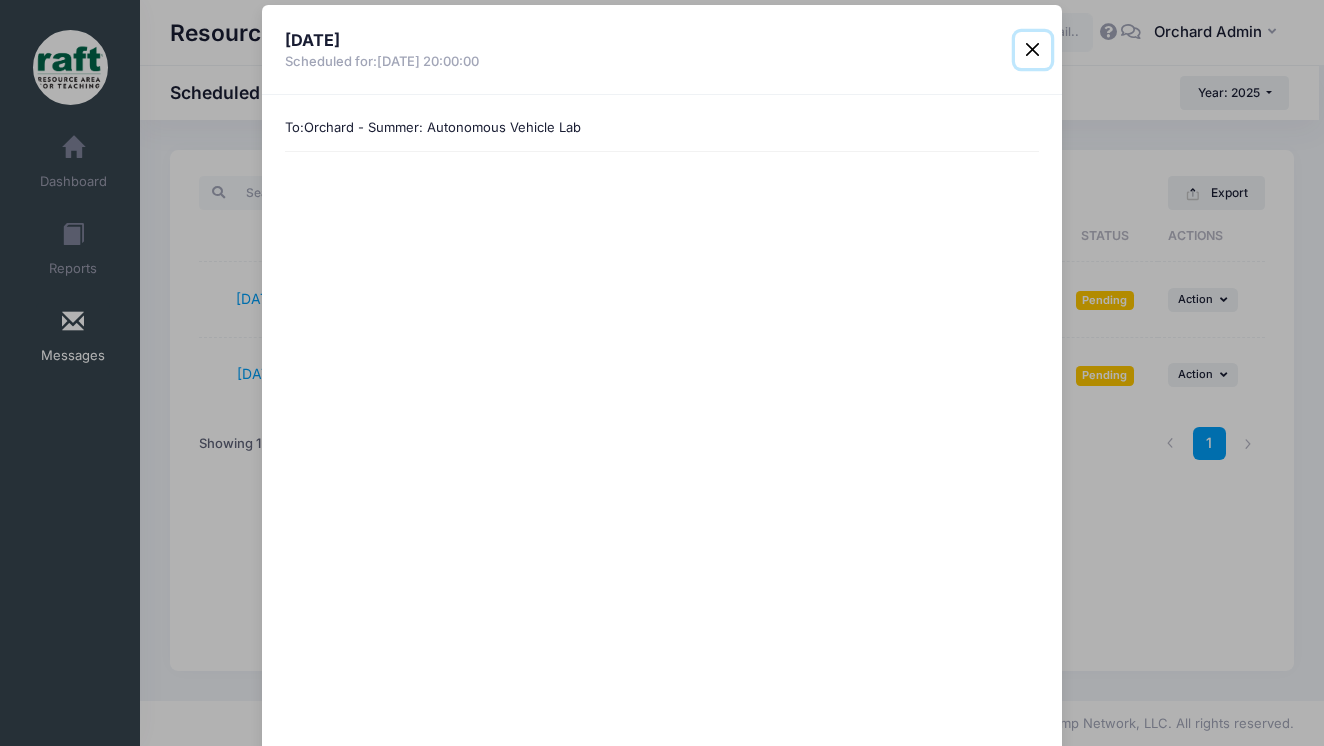 click at bounding box center (1033, 50) 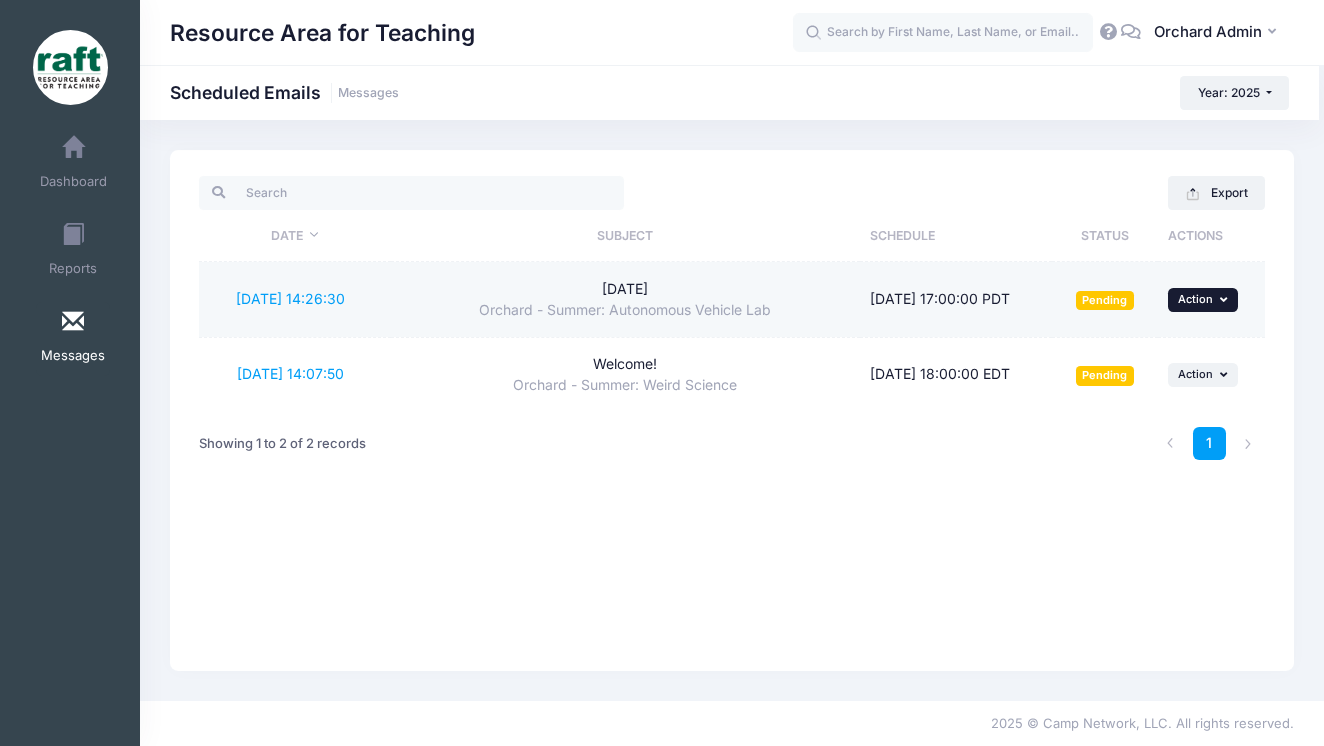 click on "Action" at bounding box center [1195, 299] 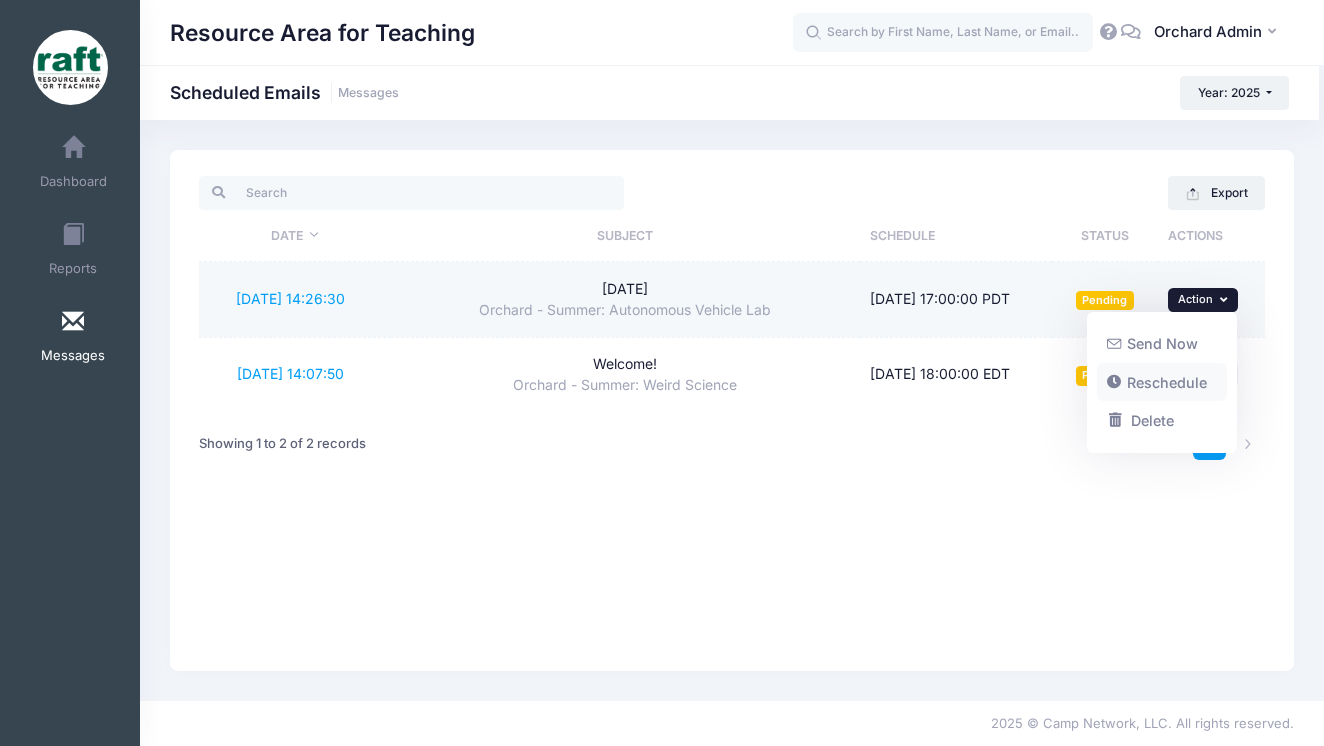 click on "Reschedule" at bounding box center [1162, 382] 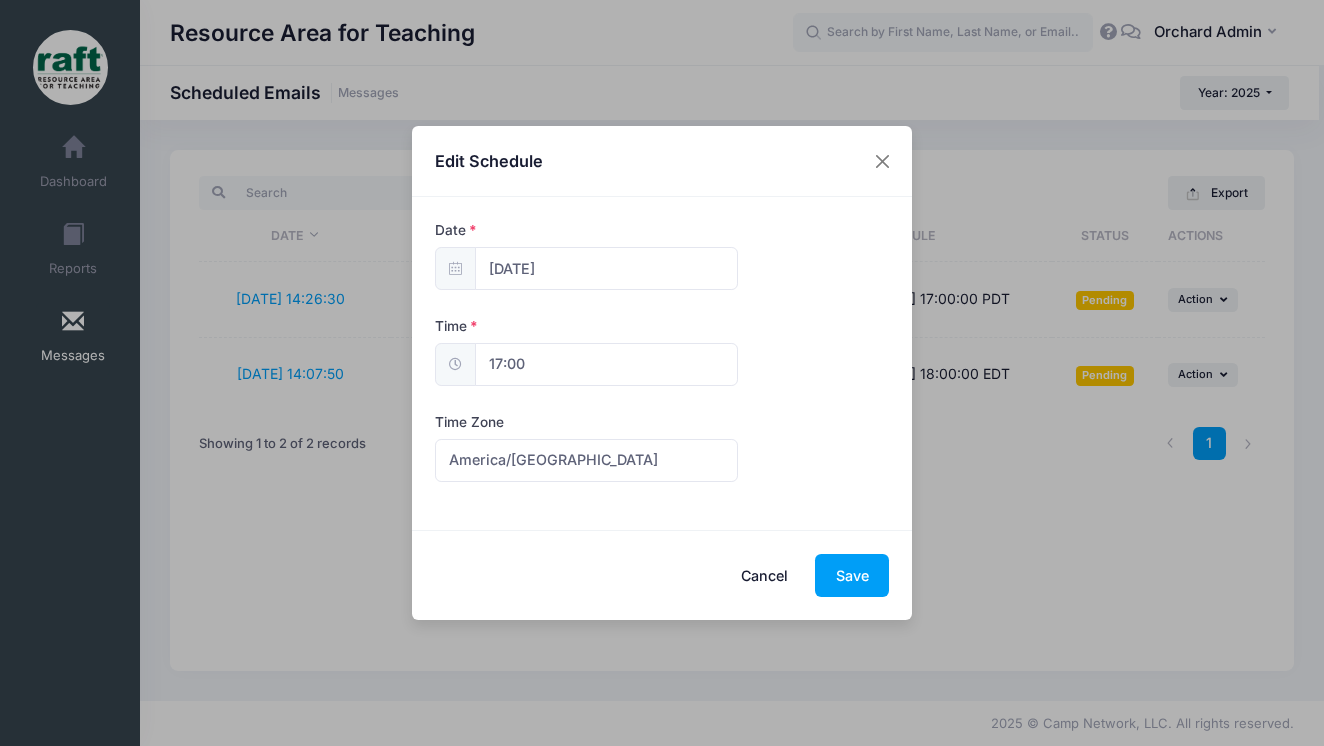click on "Cancel" at bounding box center [765, 575] 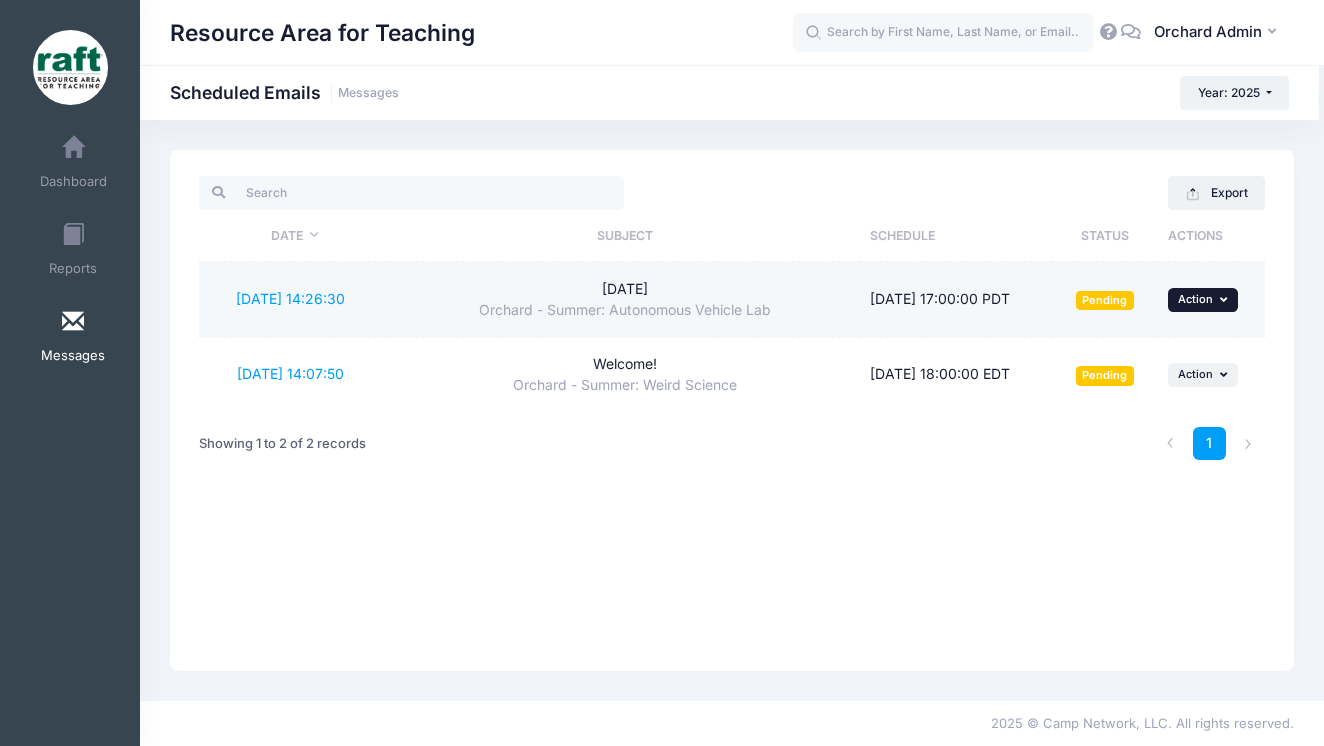 click on "... Action" at bounding box center (1203, 300) 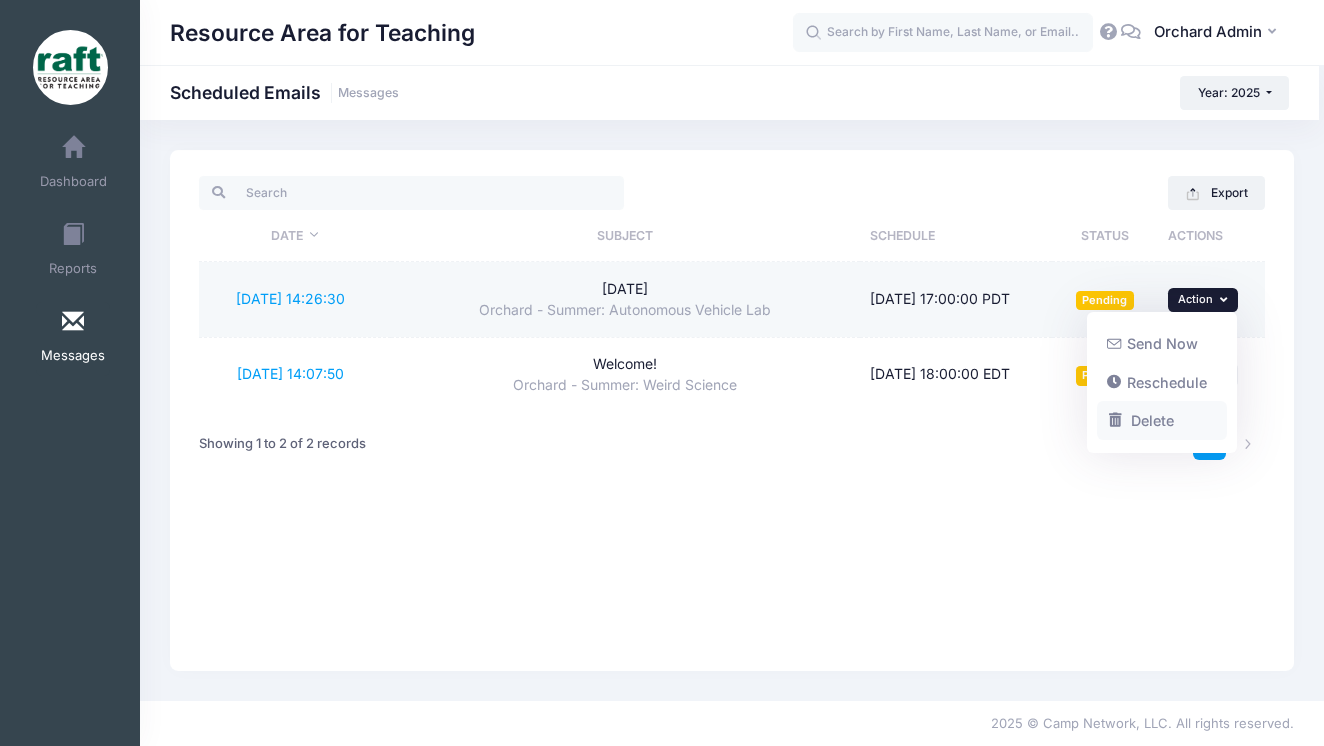click on "Delete" at bounding box center [1162, 421] 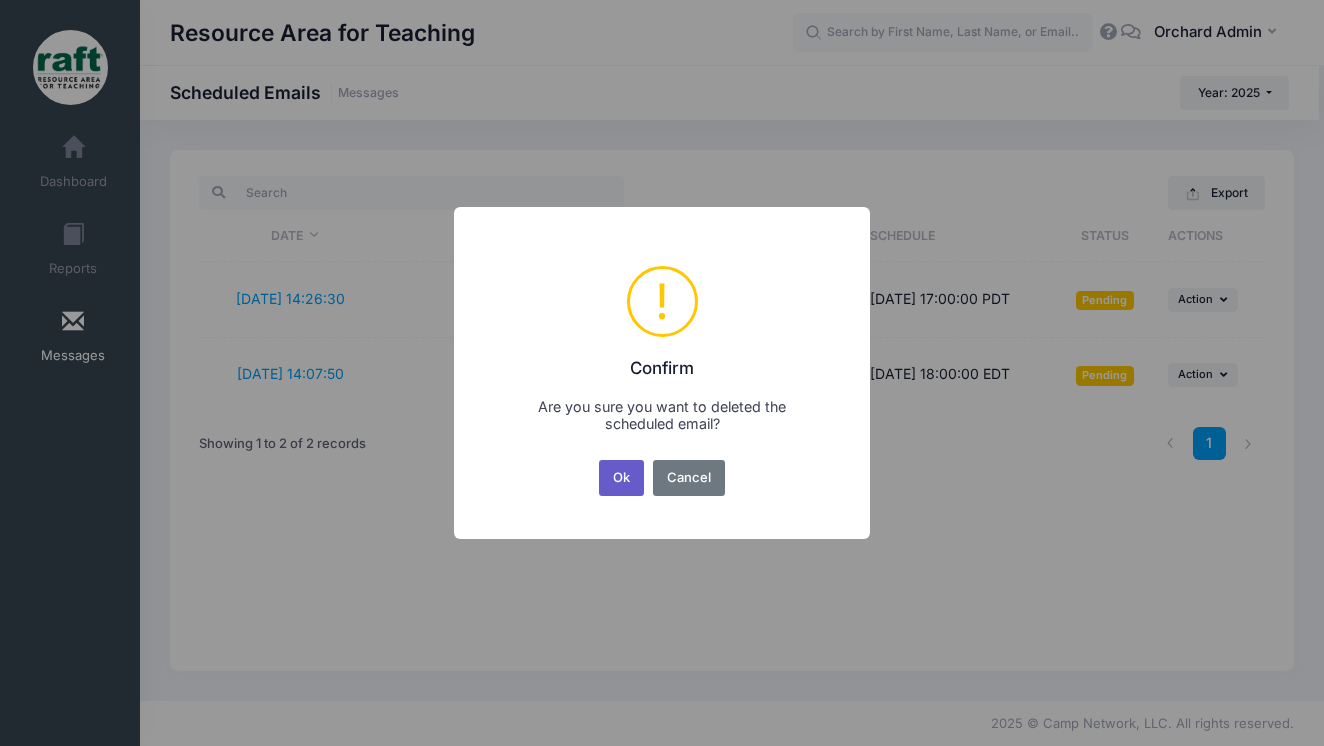 click on "Ok" at bounding box center [622, 478] 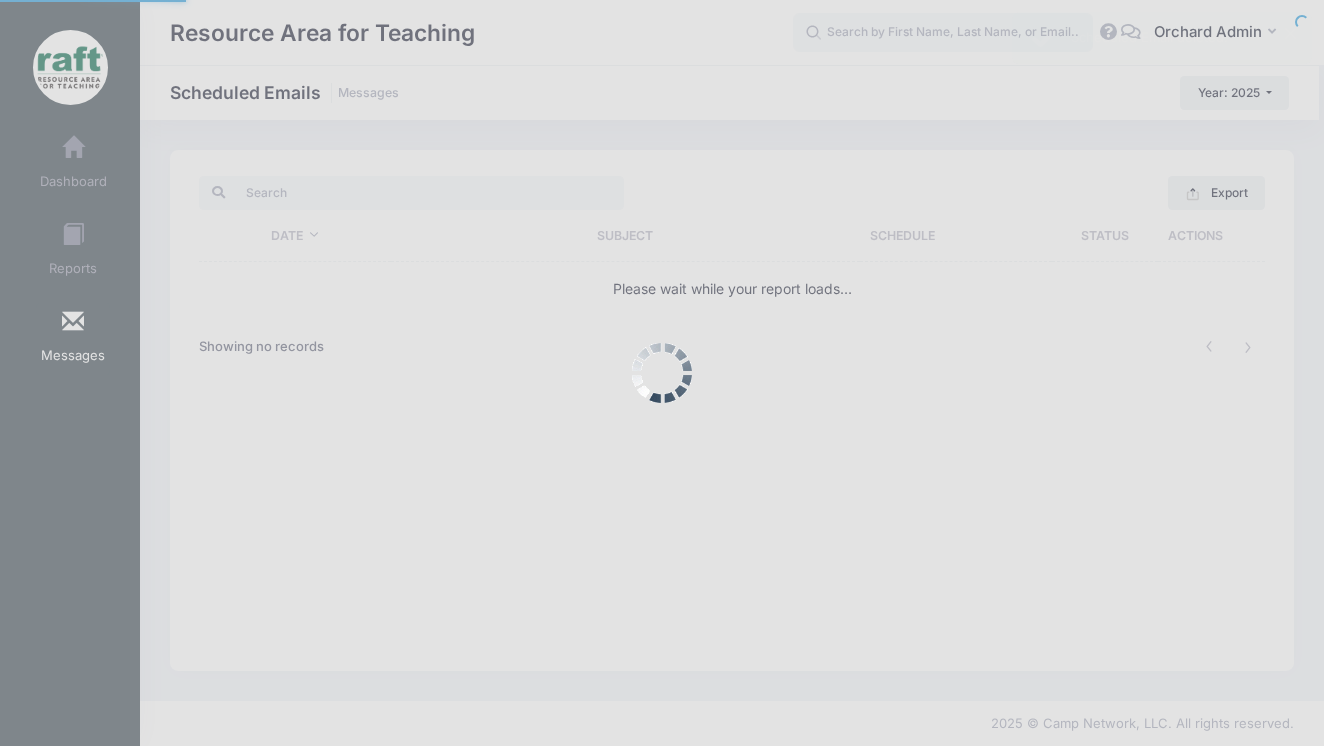 scroll, scrollTop: 0, scrollLeft: 0, axis: both 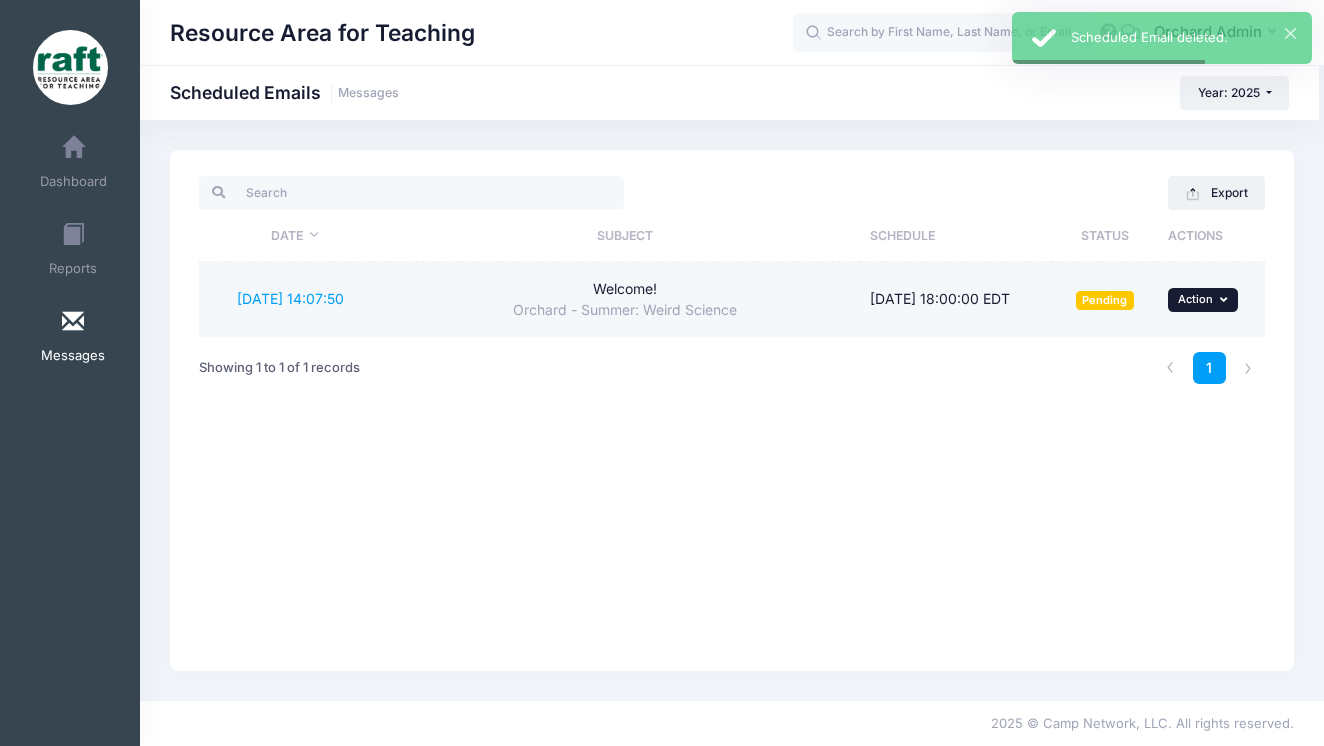 click on "... Action" at bounding box center [1203, 300] 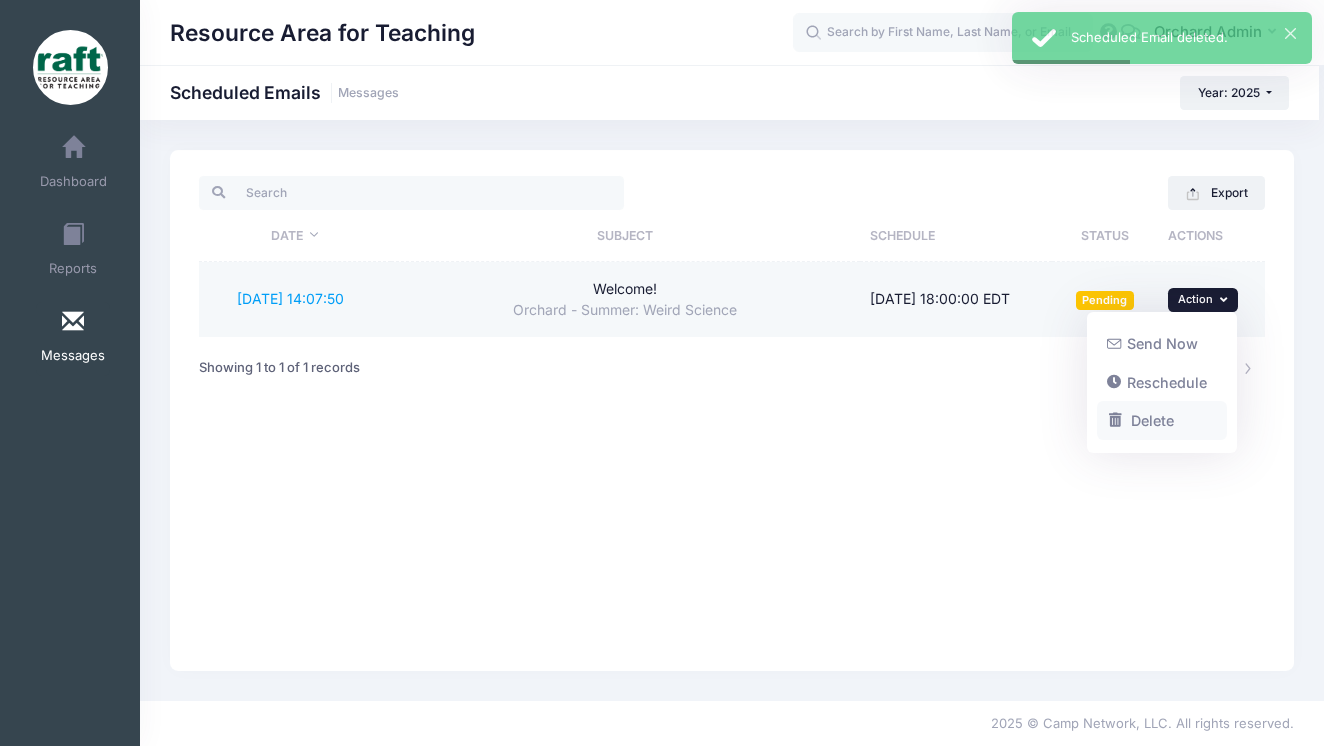 click on "Delete" at bounding box center [1162, 421] 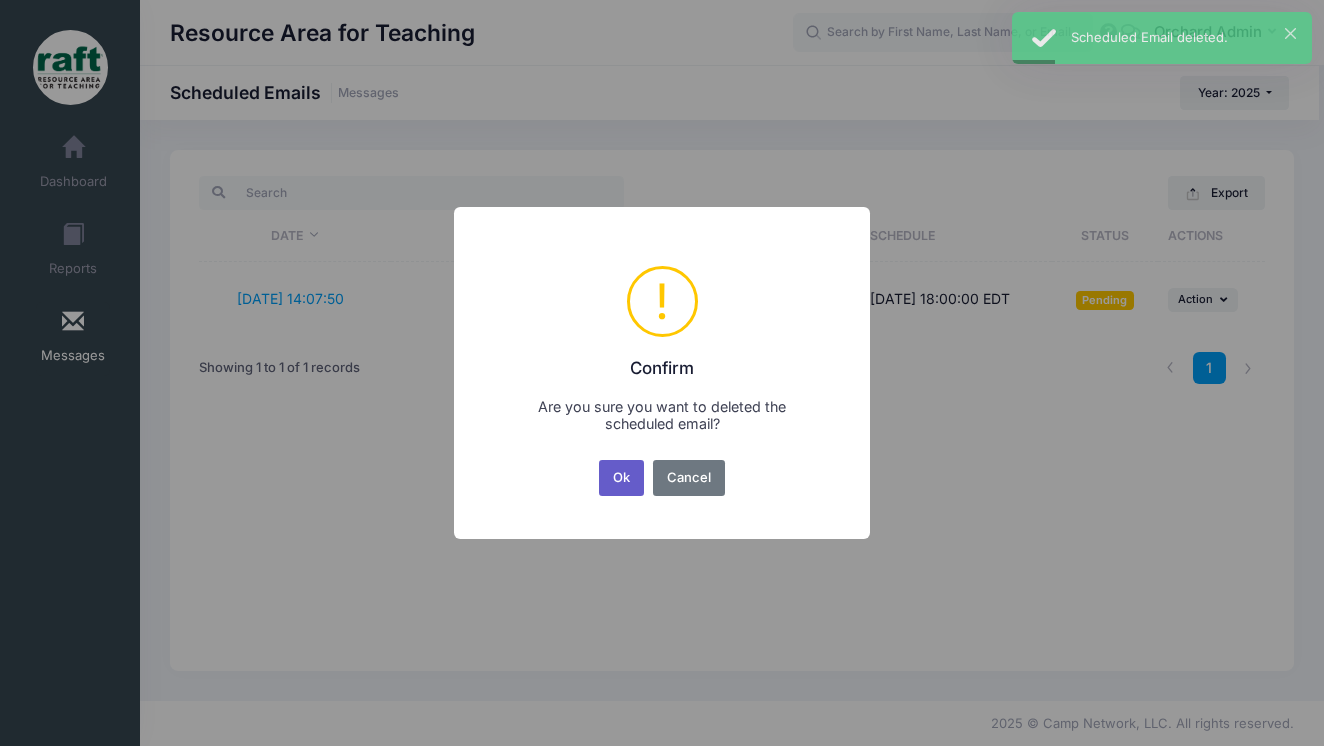 click on "Ok" at bounding box center [622, 478] 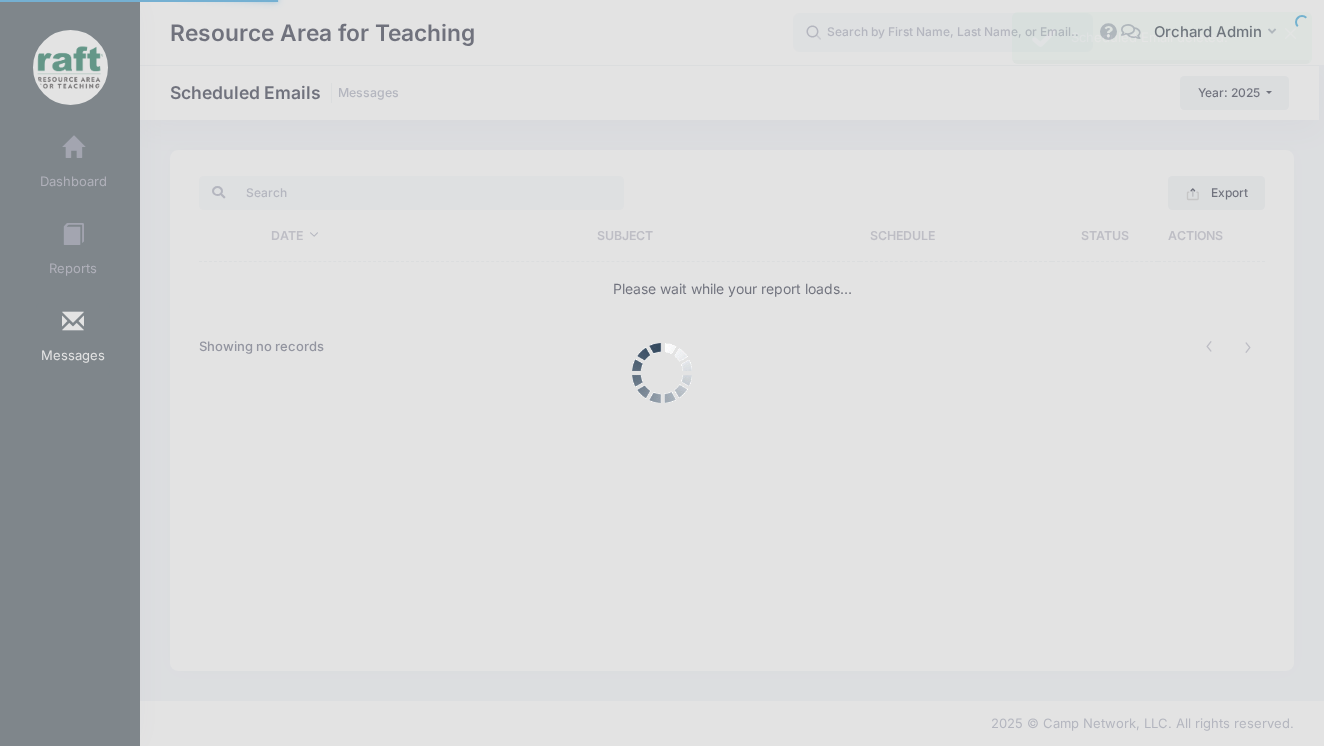 scroll, scrollTop: 0, scrollLeft: 0, axis: both 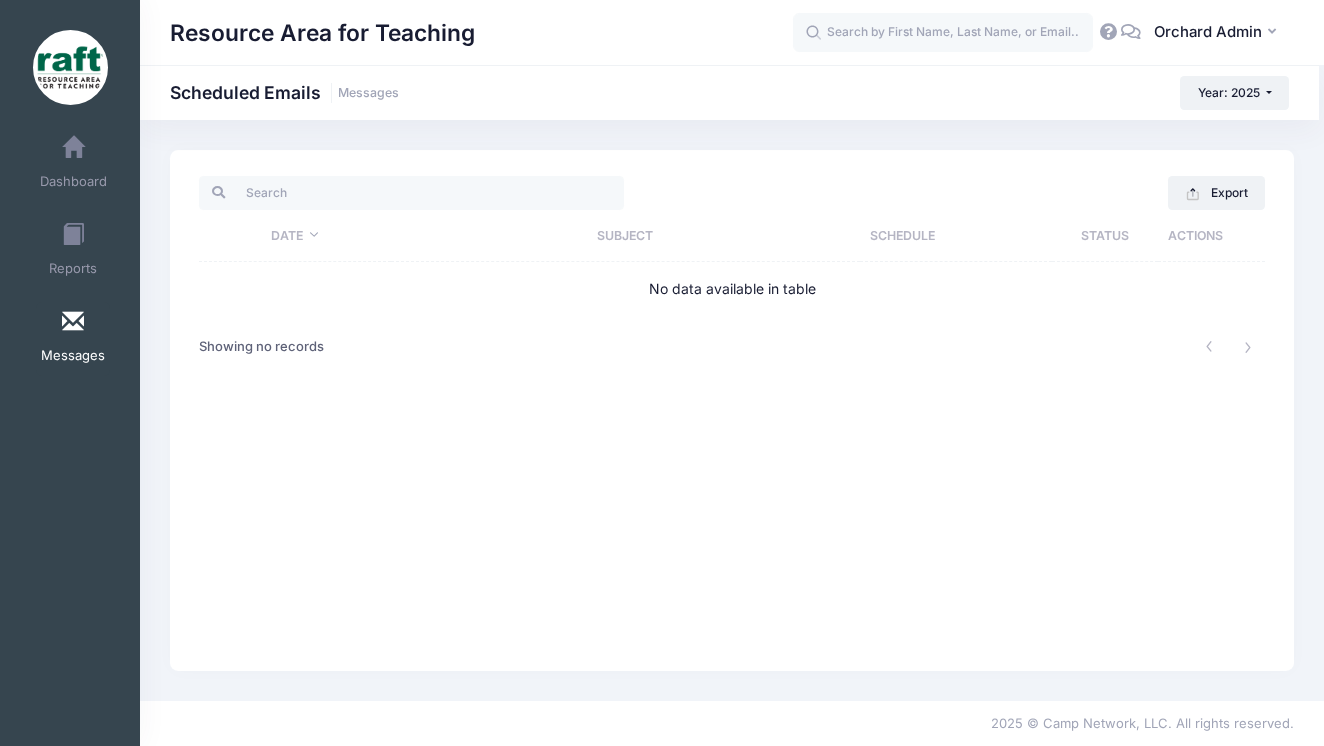 click at bounding box center (73, 322) 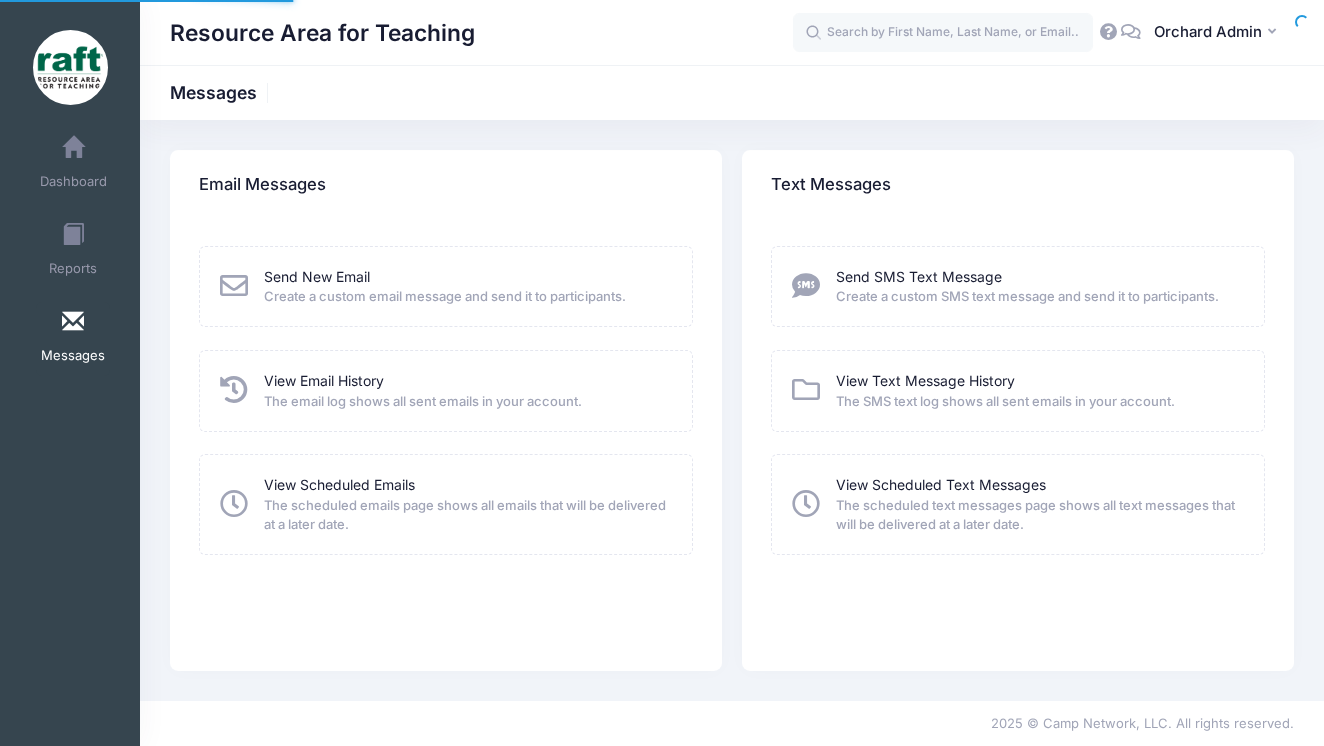 scroll, scrollTop: 0, scrollLeft: 0, axis: both 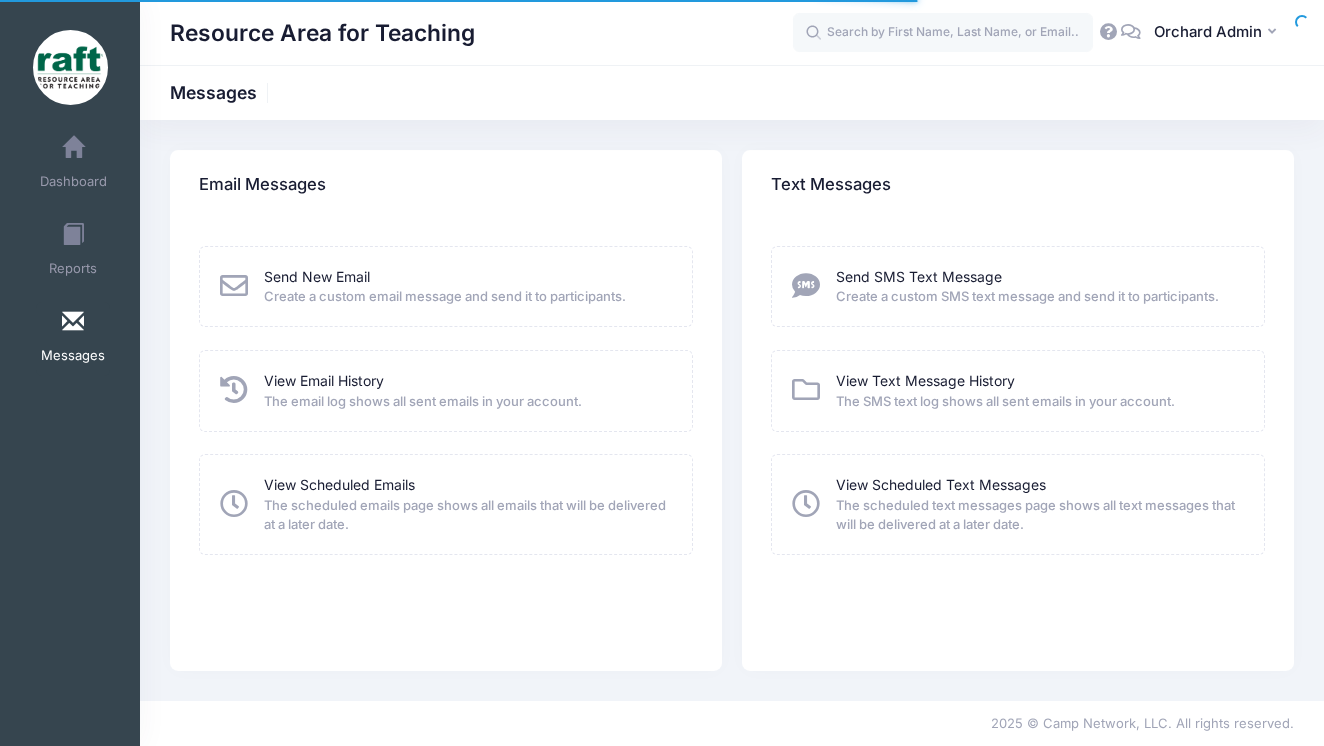 click on "Create a custom email message and send it to participants." at bounding box center (445, 297) 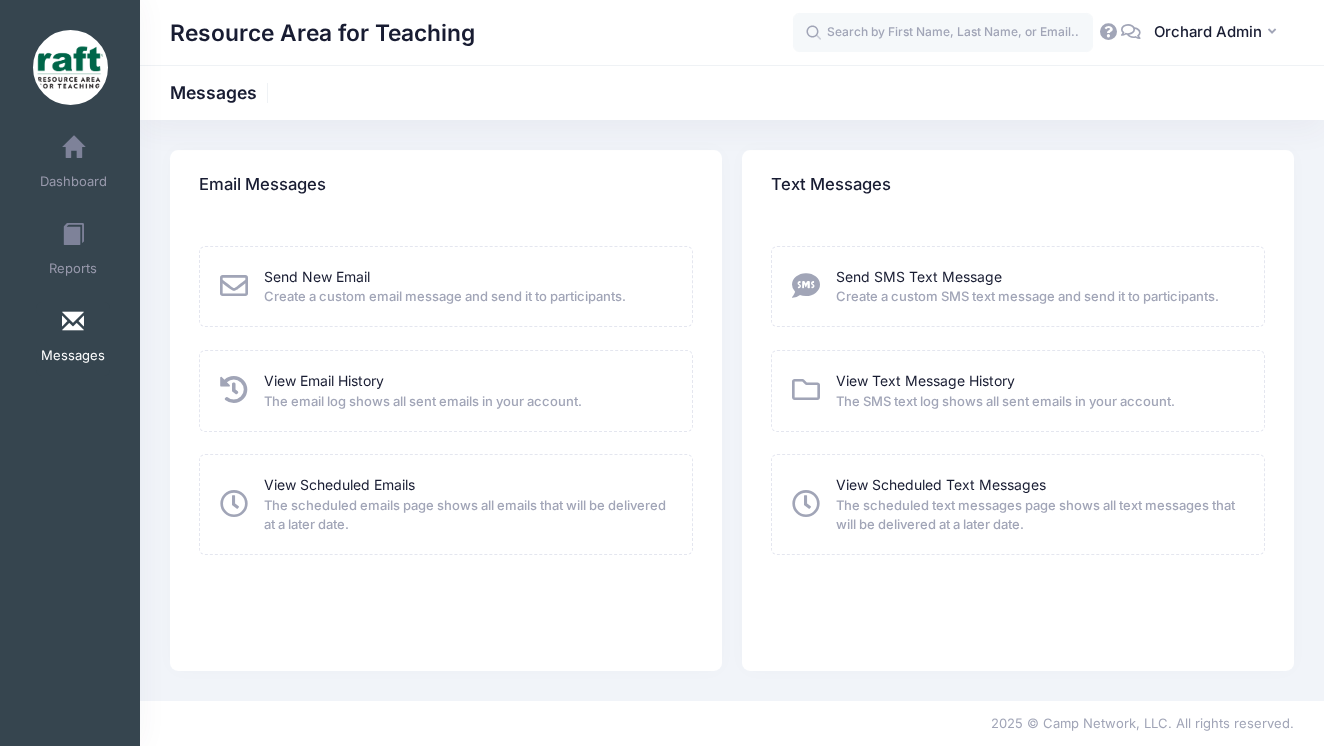 click on "Send New Email Create a custom email message and send it to participants." at bounding box center [446, 286] 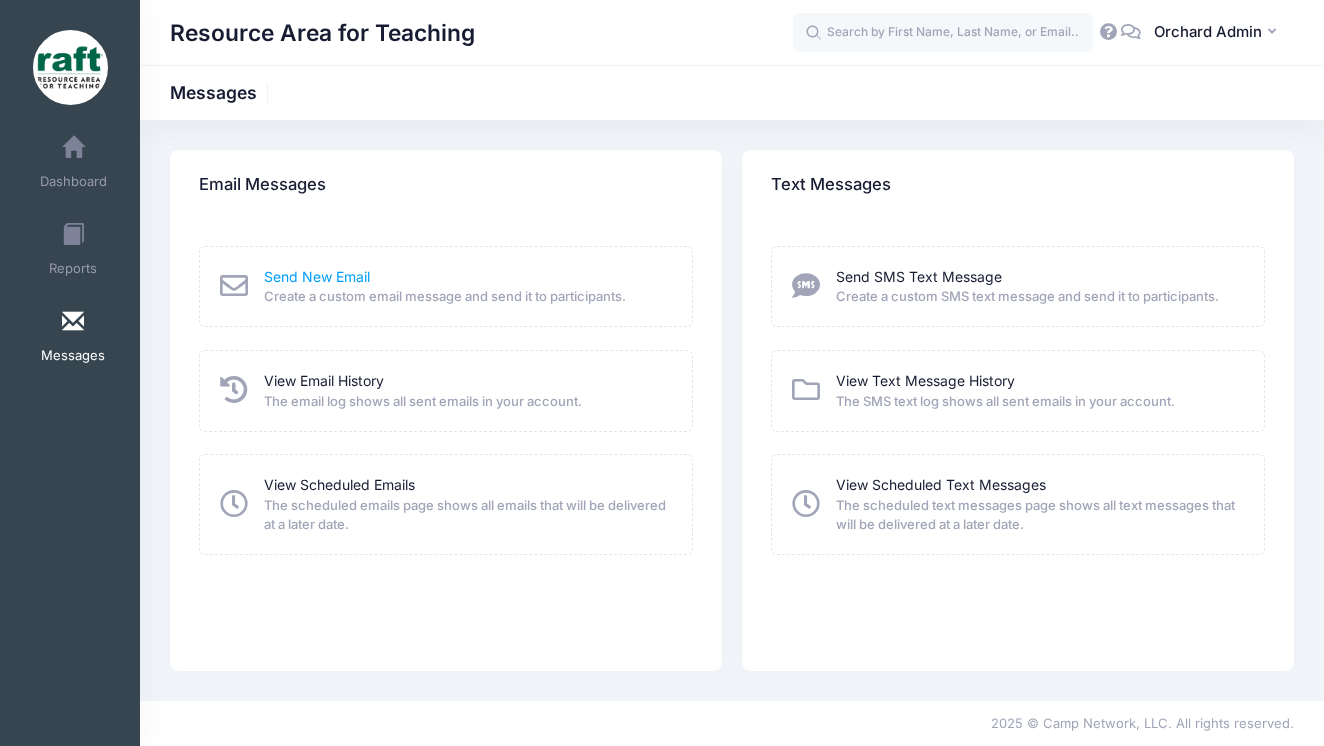 click on "Send New Email" at bounding box center [317, 276] 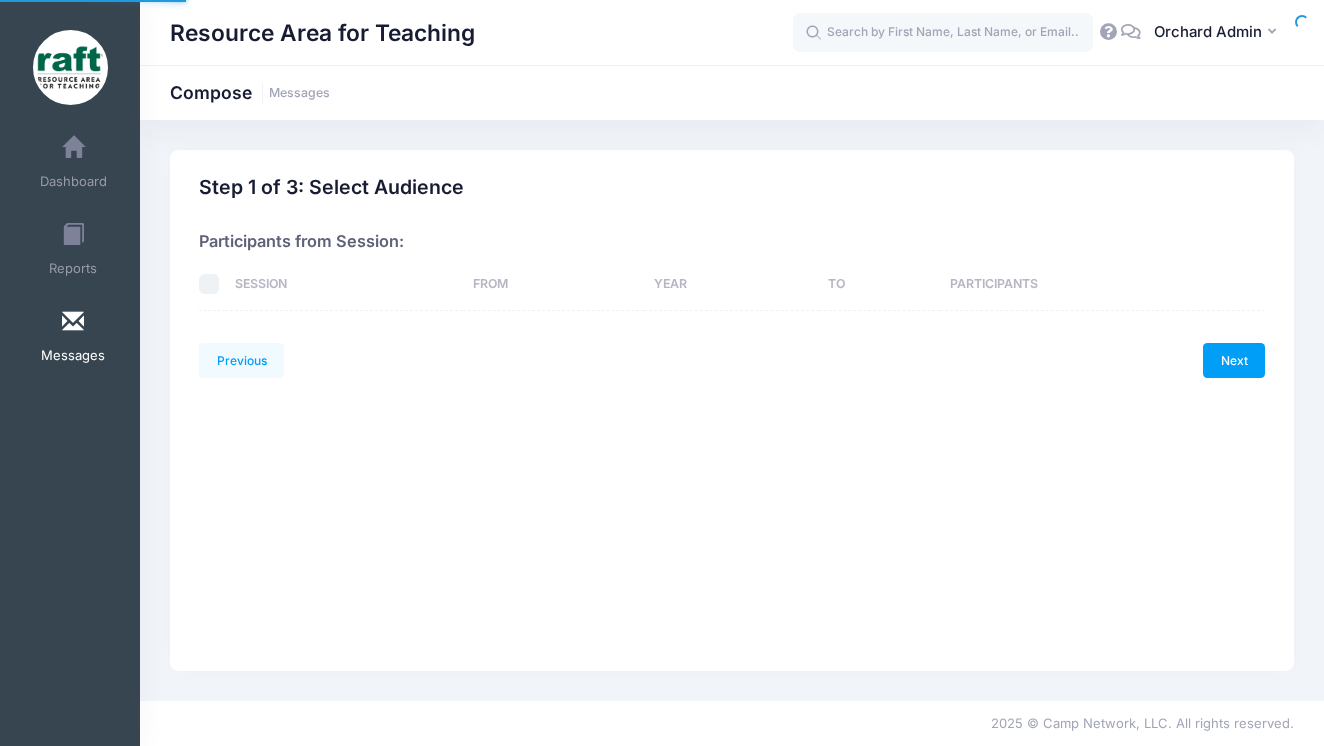 scroll, scrollTop: 0, scrollLeft: 0, axis: both 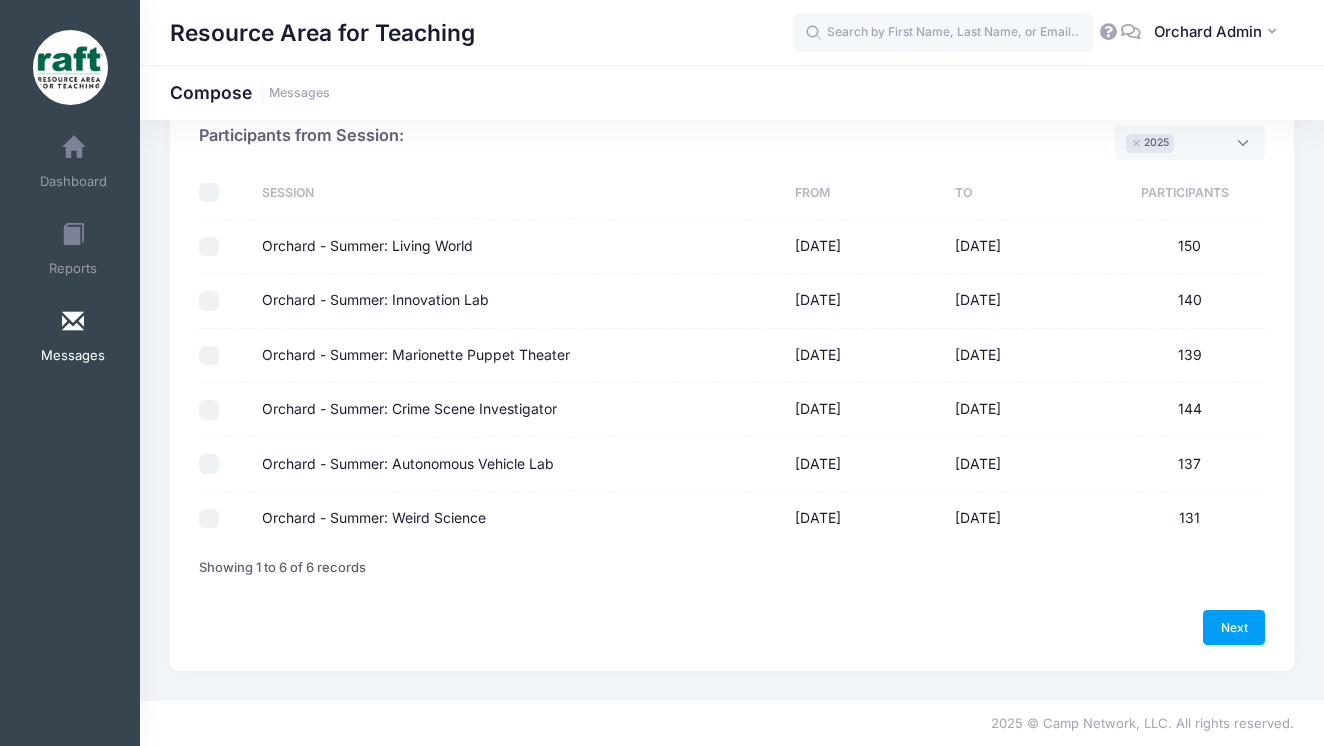 click on "Orchard - Summer: Autonomous Vehicle Lab" at bounding box center [209, 464] 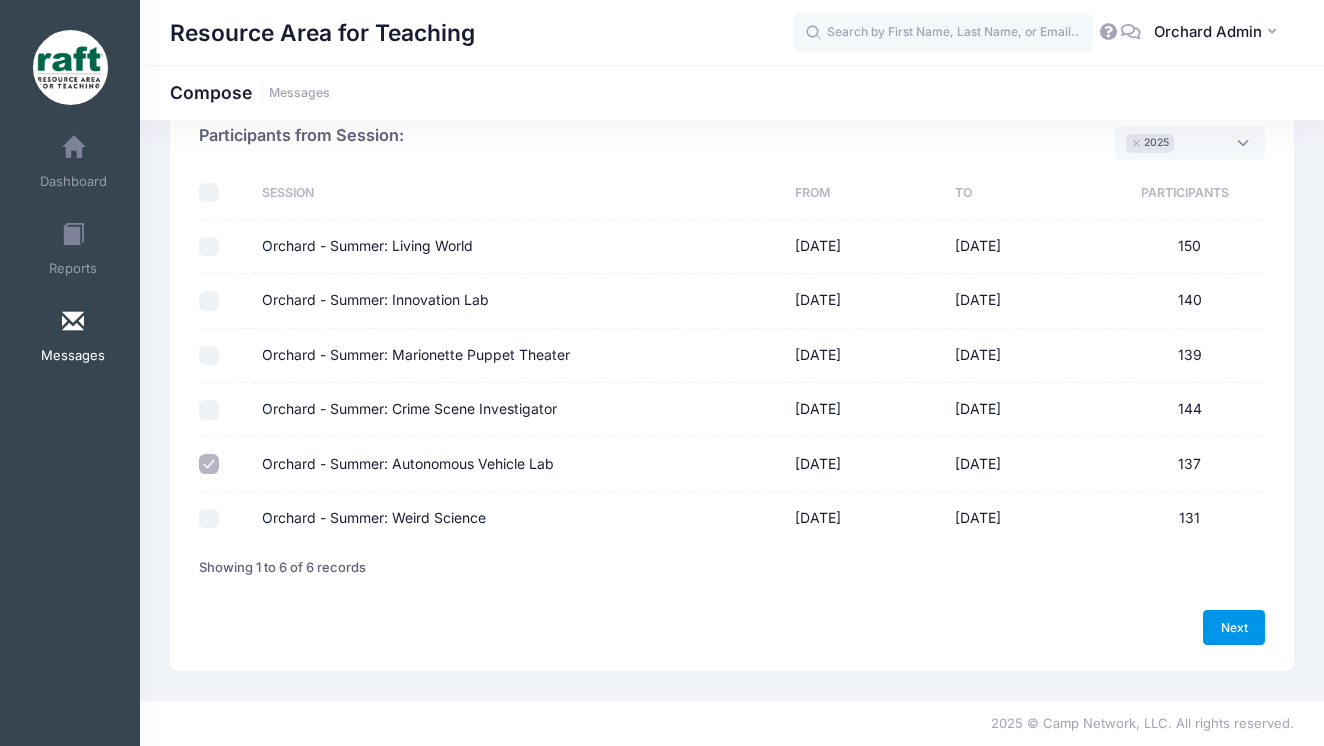 click on "Next" at bounding box center [1234, 627] 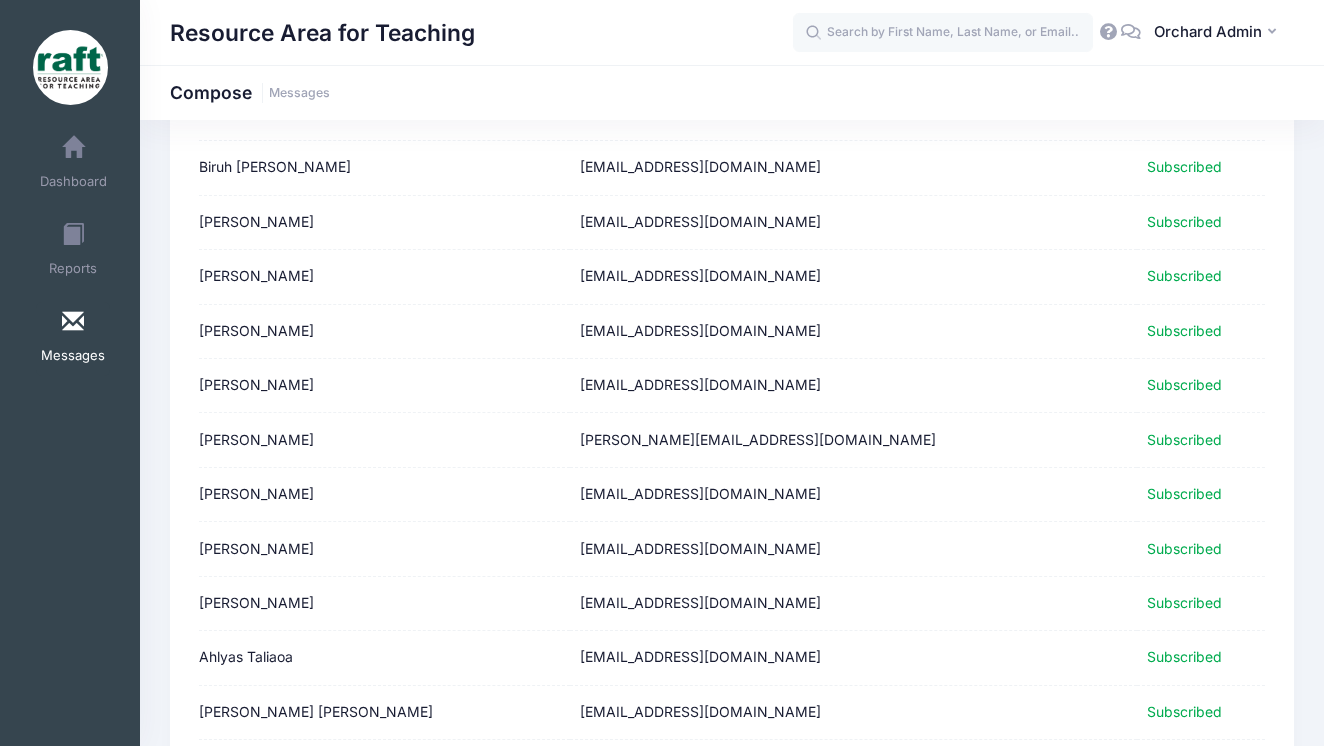 scroll, scrollTop: 2492, scrollLeft: 0, axis: vertical 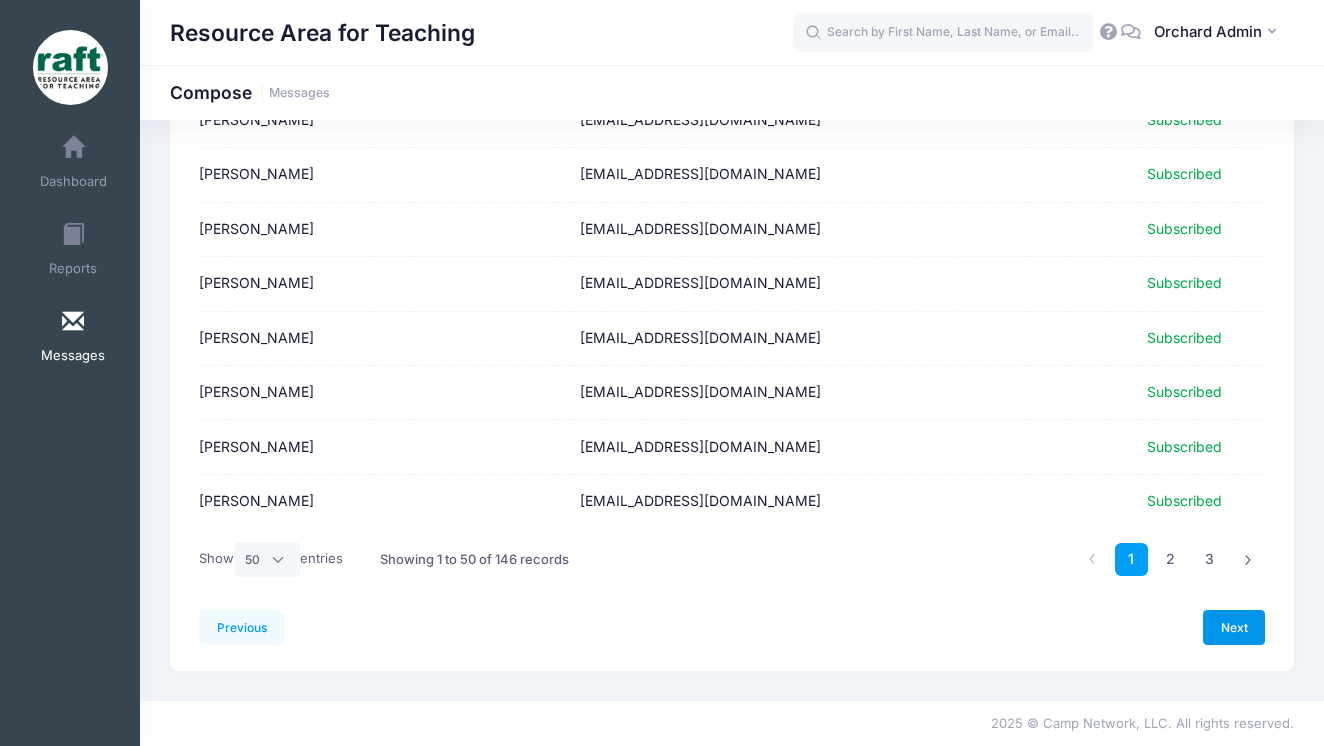 click on "Next" at bounding box center (1234, 627) 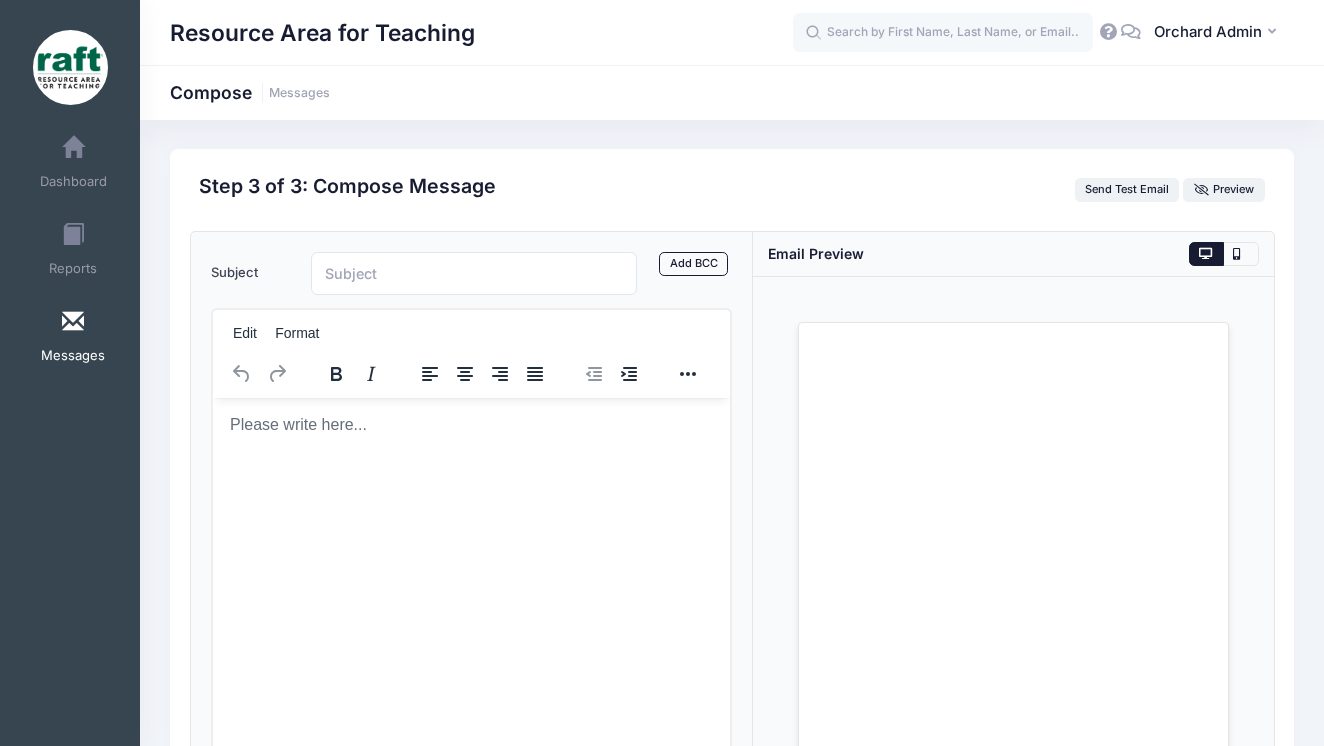 scroll, scrollTop: 0, scrollLeft: 0, axis: both 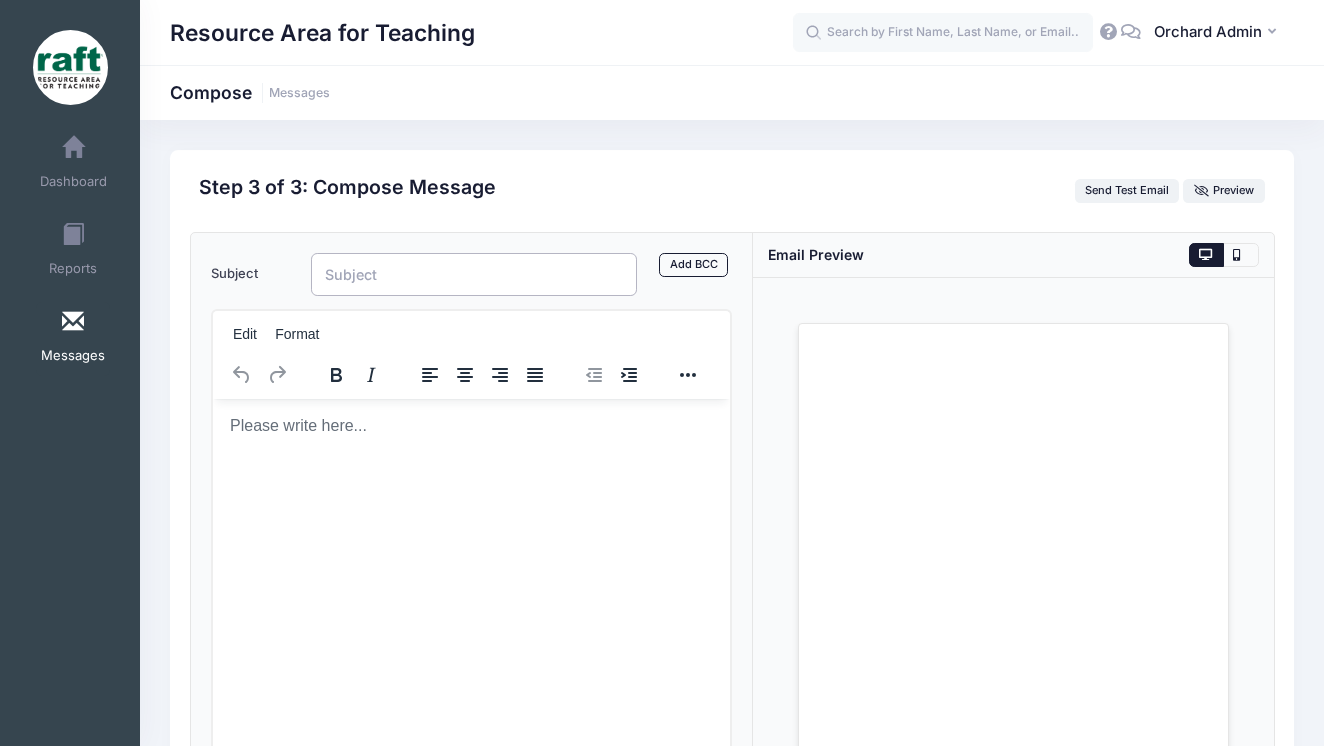 click on "Subject" at bounding box center (474, 274) 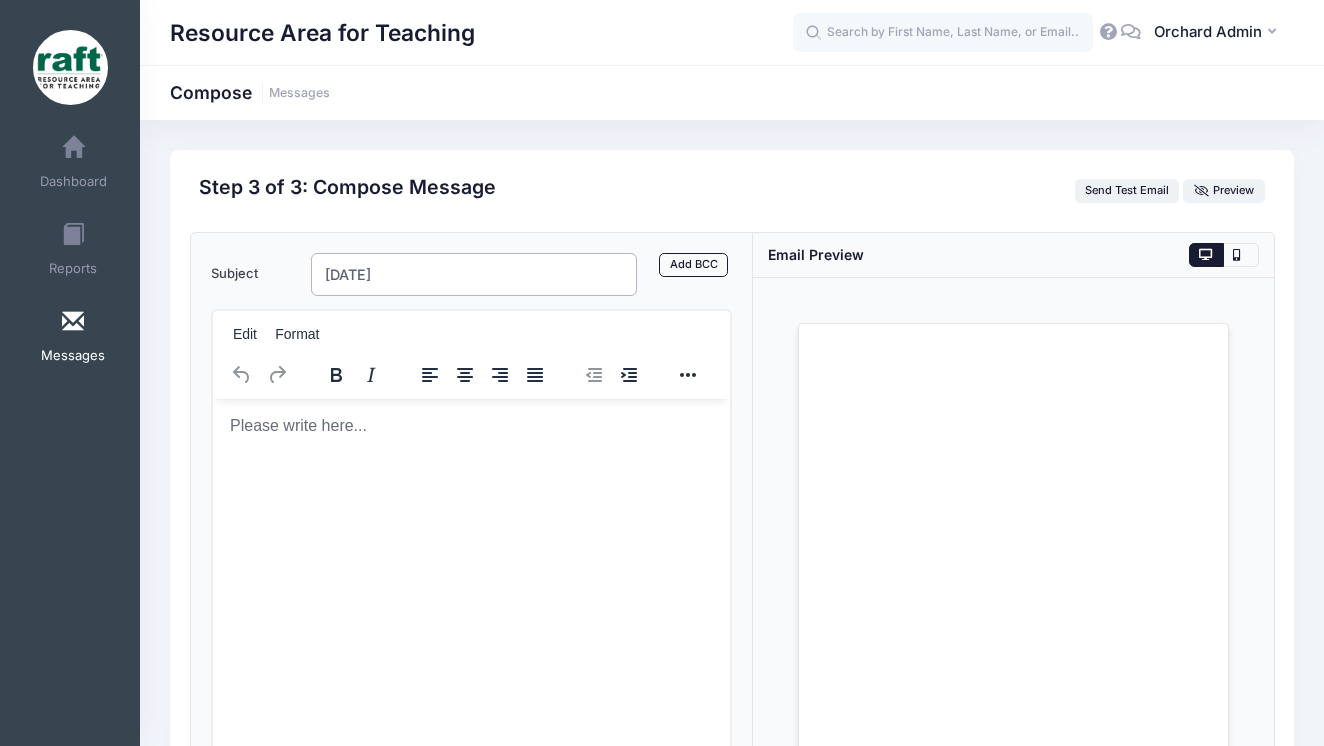 type on "Friday" 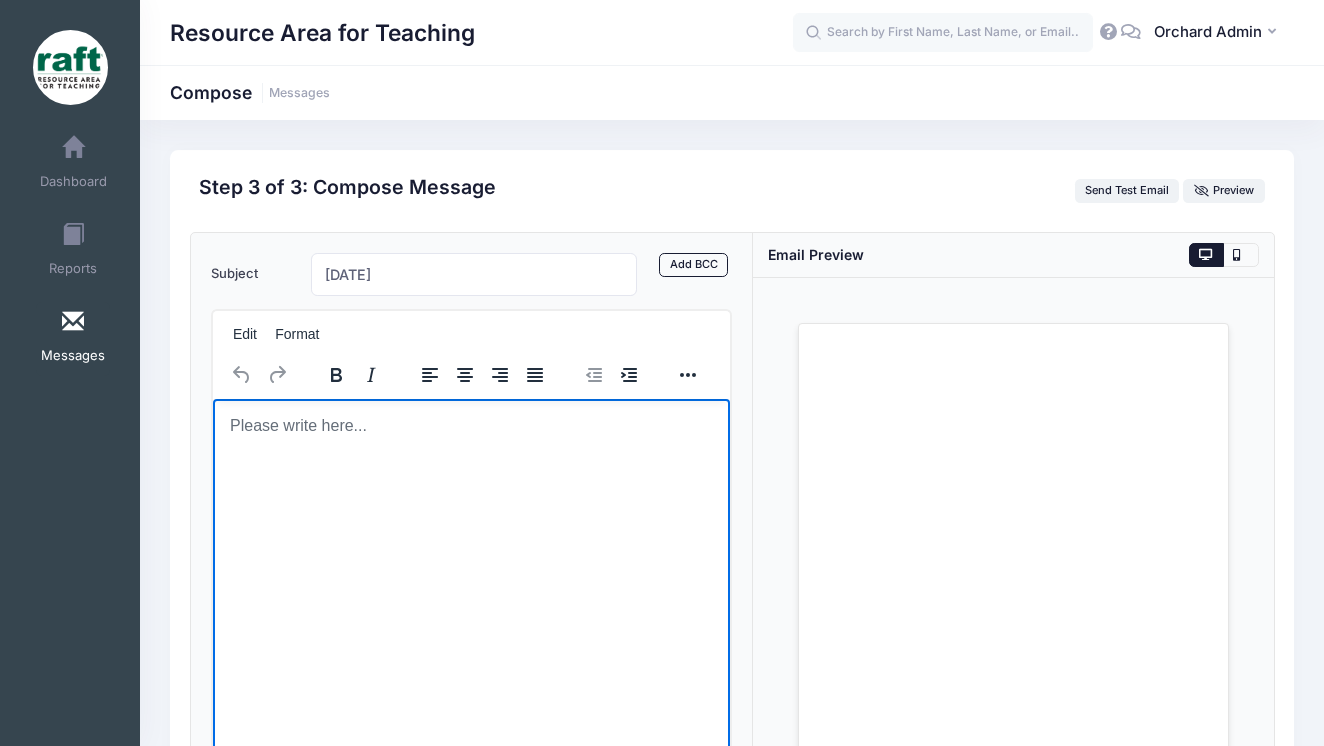 click at bounding box center [470, 425] 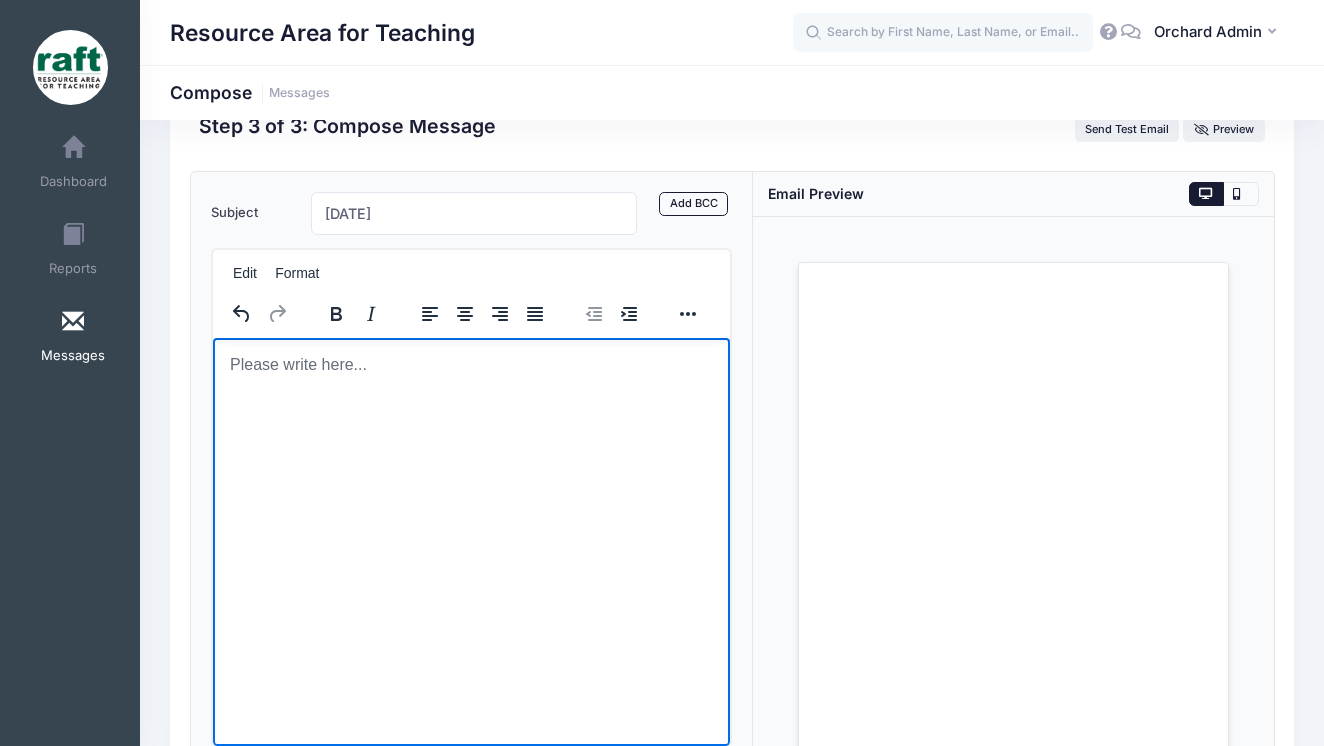 scroll, scrollTop: 563, scrollLeft: 0, axis: vertical 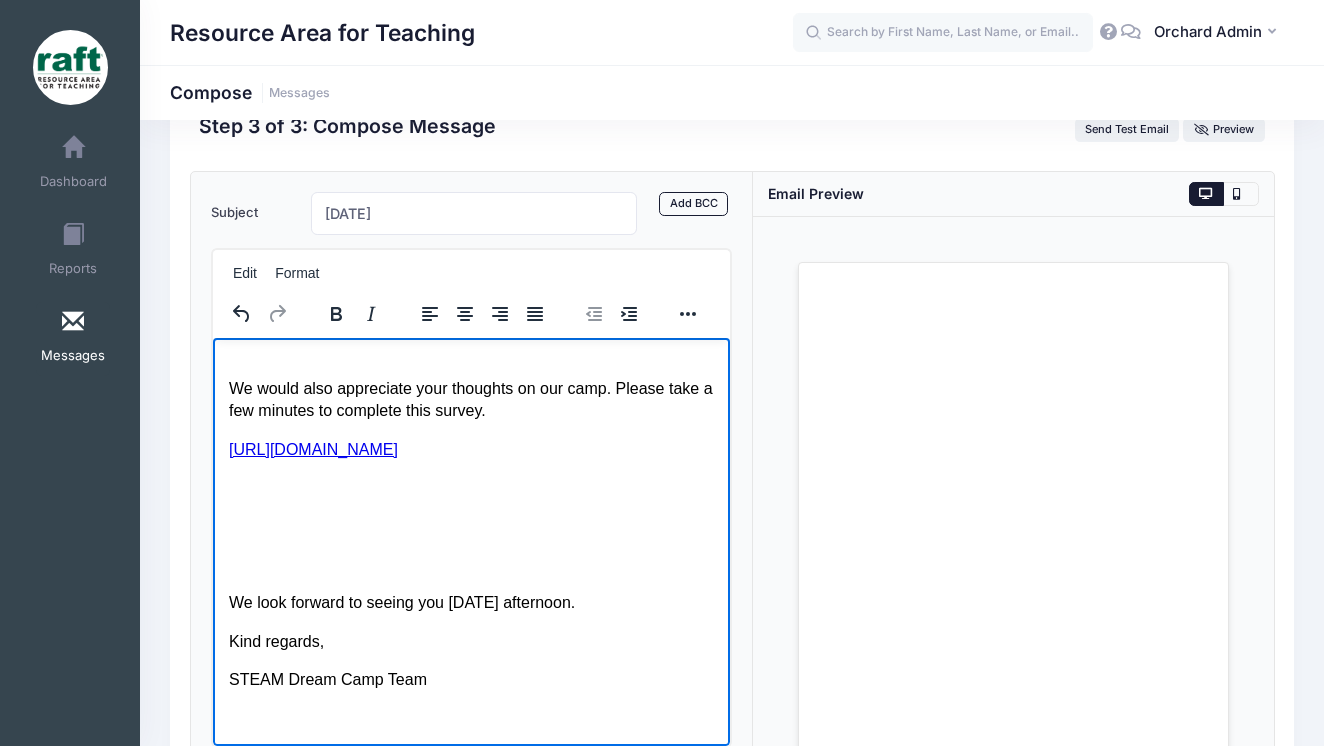 click on "Dear STEAM Dream Camp Parents,  Our STEAM Showcase is tomorrow, Friday!!  We had a blast this week with our campers! Campers are excited to share their creativity and hard work on their team design projects this afternoon. This week was all about Autonomous Vehicles! Campers have been learning about cars, rockets, and different ways to make their car roll!  Please stop by and check out their amazing projects premiering this afternoon!  Where: Inside Multi-purpose Room (where campers check in each morning) When: Anytime between 3 - 3:40 pm on Wednesday (7/2/2025) Before entering the Multi-purpose room, you will be signing out your camper at a table. Please make sure to have your ID ready! We would also appreciate your thoughts on our camp. Please take a few minutes to complete this survey.  https://docs.google.com/forms/d/e/1FAIpQLSeIijP4vYm27ptJX5USr44QWFnaZkp8xB-vaLnW9i5Br8QM5g/viewform?usp=header We look forward to seeing you tomorrow afternoon. Kind regards, STEAM Dream Camp Team" at bounding box center [470, 263] 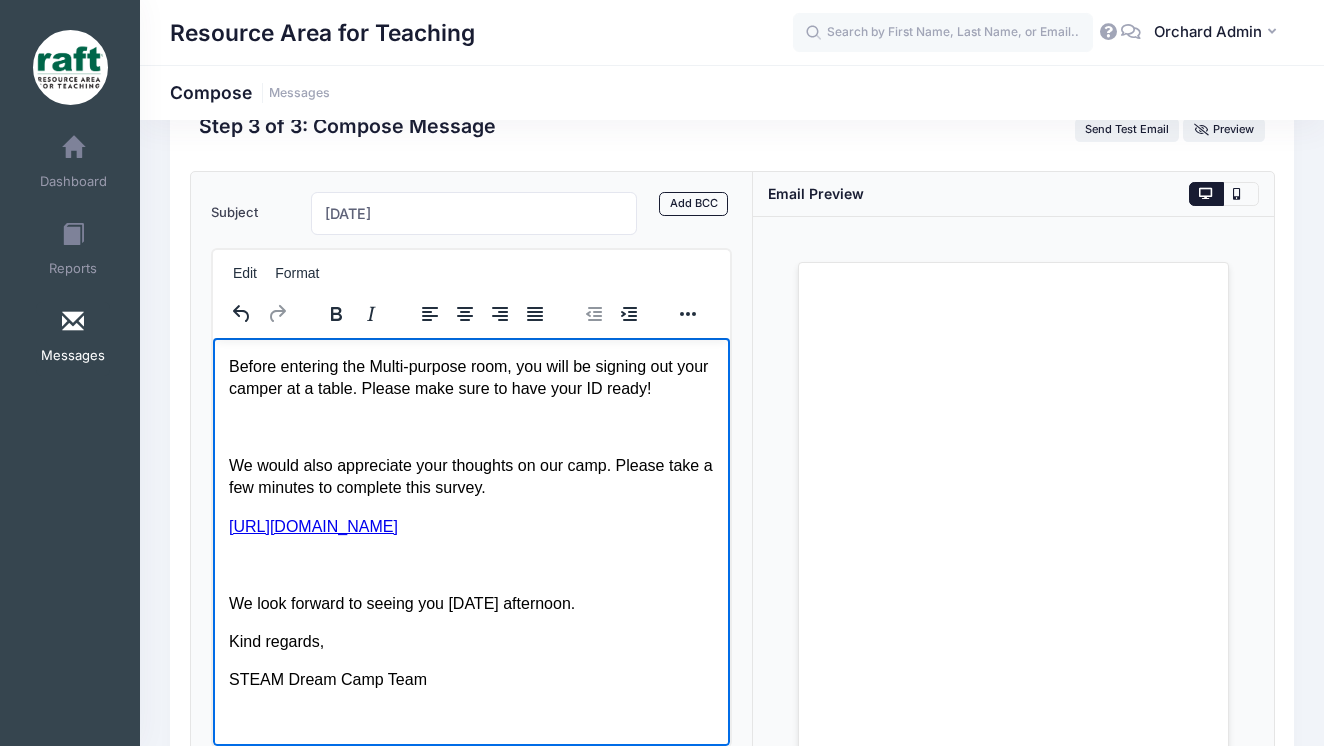 scroll, scrollTop: 485, scrollLeft: 0, axis: vertical 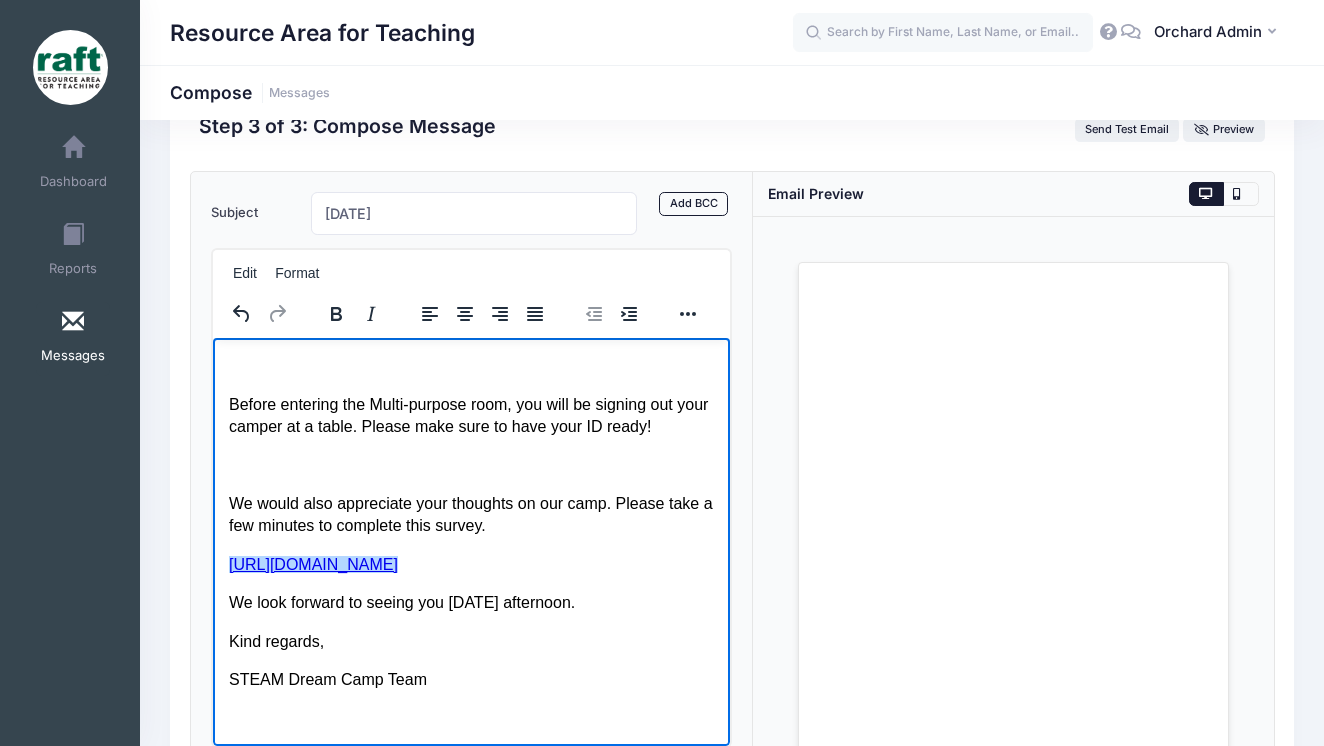 click on "We would also appreciate your thoughts on our camp. Please take a few minutes to complete this survey." at bounding box center (470, 514) 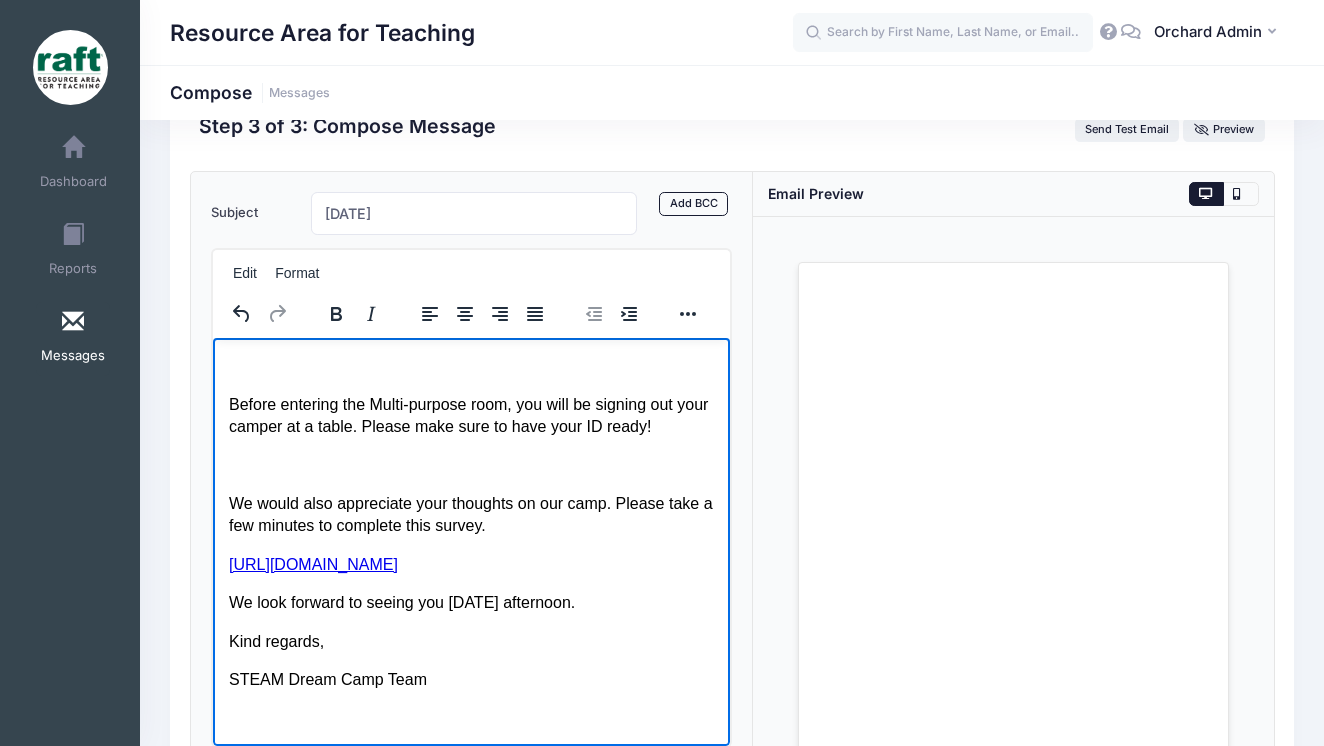 click at bounding box center [470, 465] 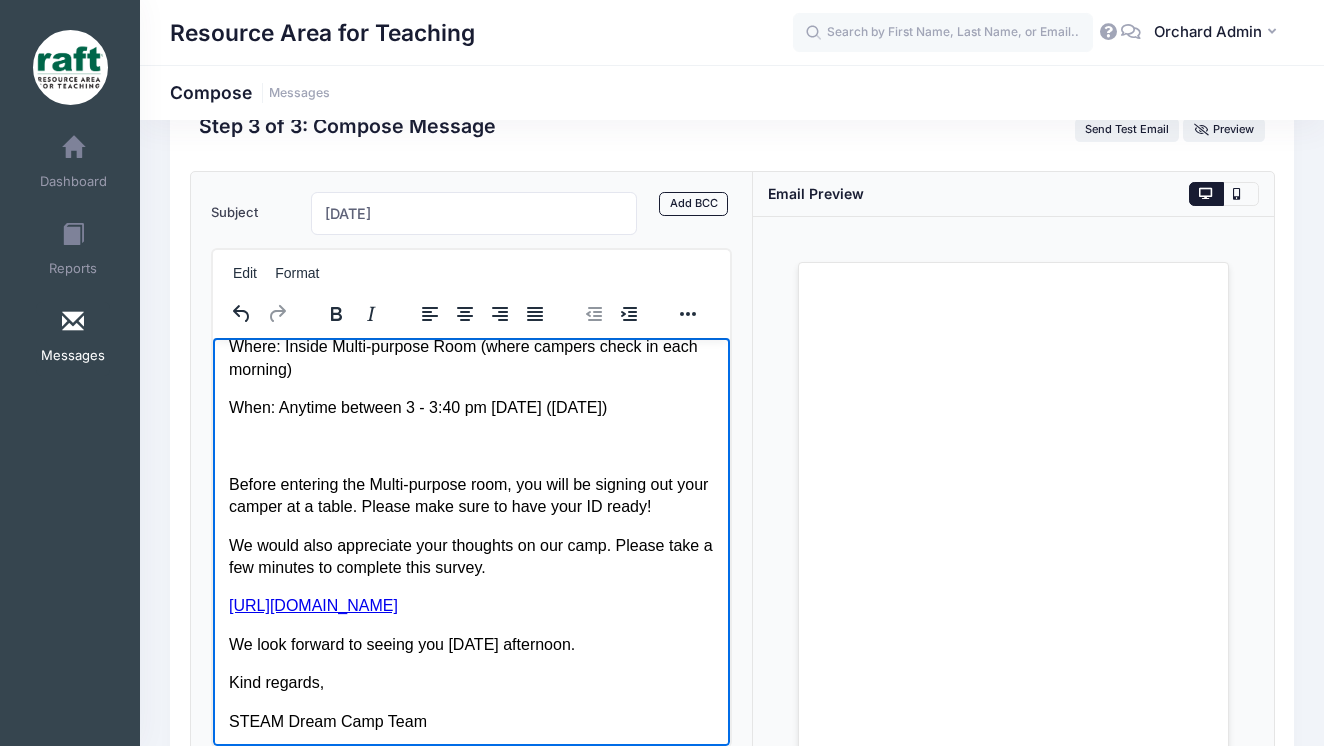 scroll, scrollTop: 355, scrollLeft: 0, axis: vertical 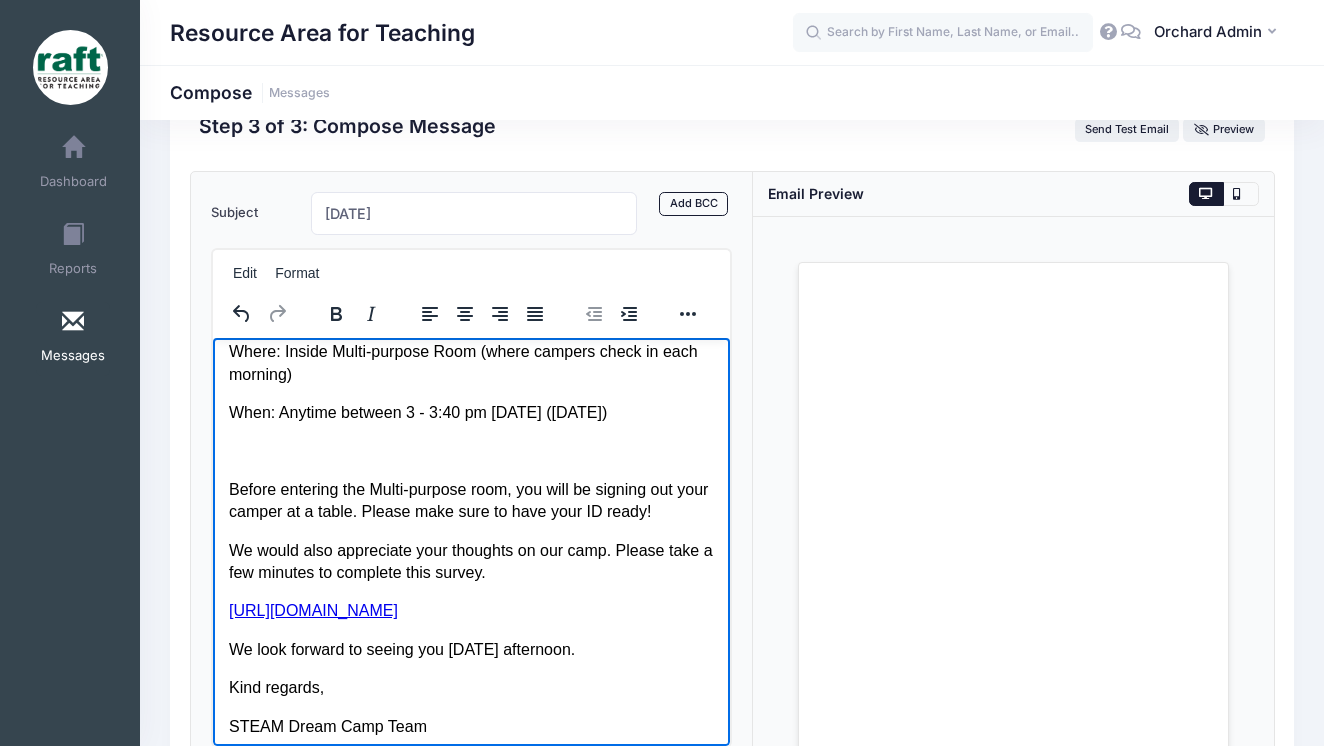 click at bounding box center (470, 450) 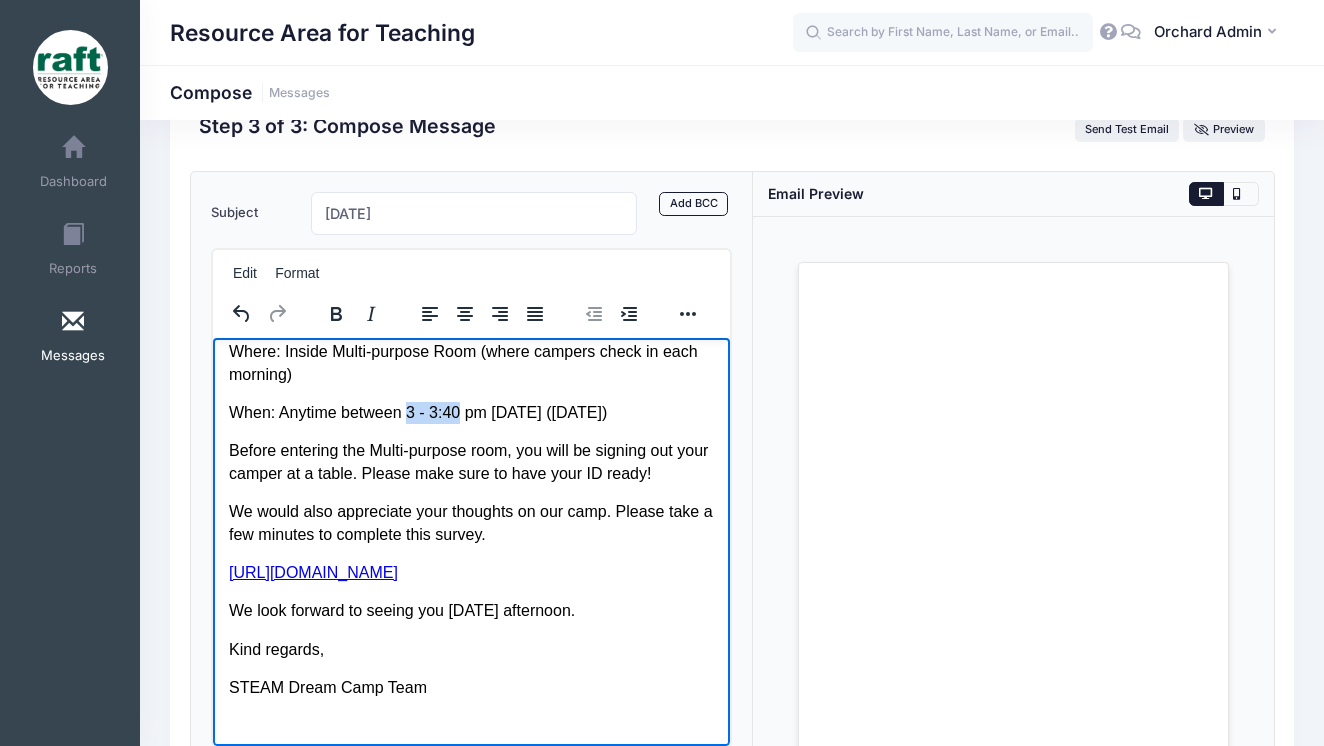 drag, startPoint x: 409, startPoint y: 434, endPoint x: 467, endPoint y: 433, distance: 58.00862 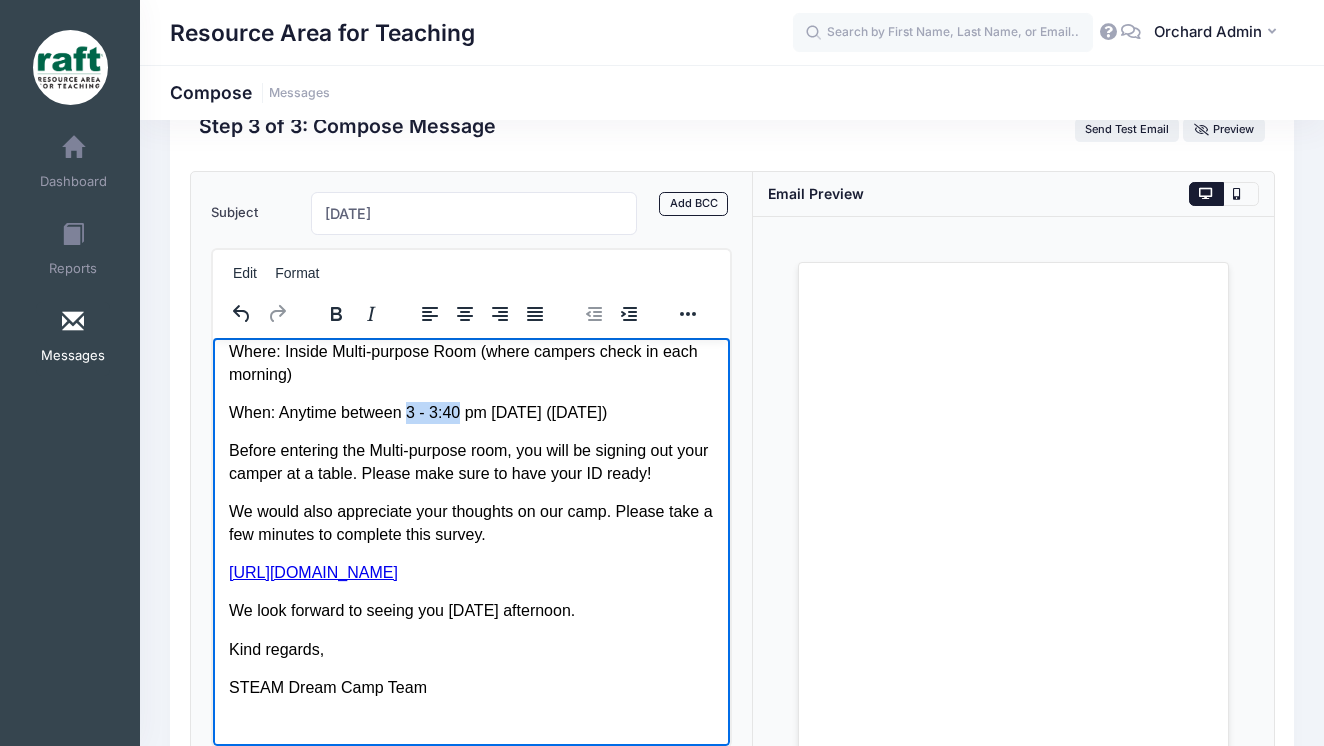 click on "When: Anytime between 3 - 3:40 pm on Wednesday (7/2/2025)" at bounding box center [470, 412] 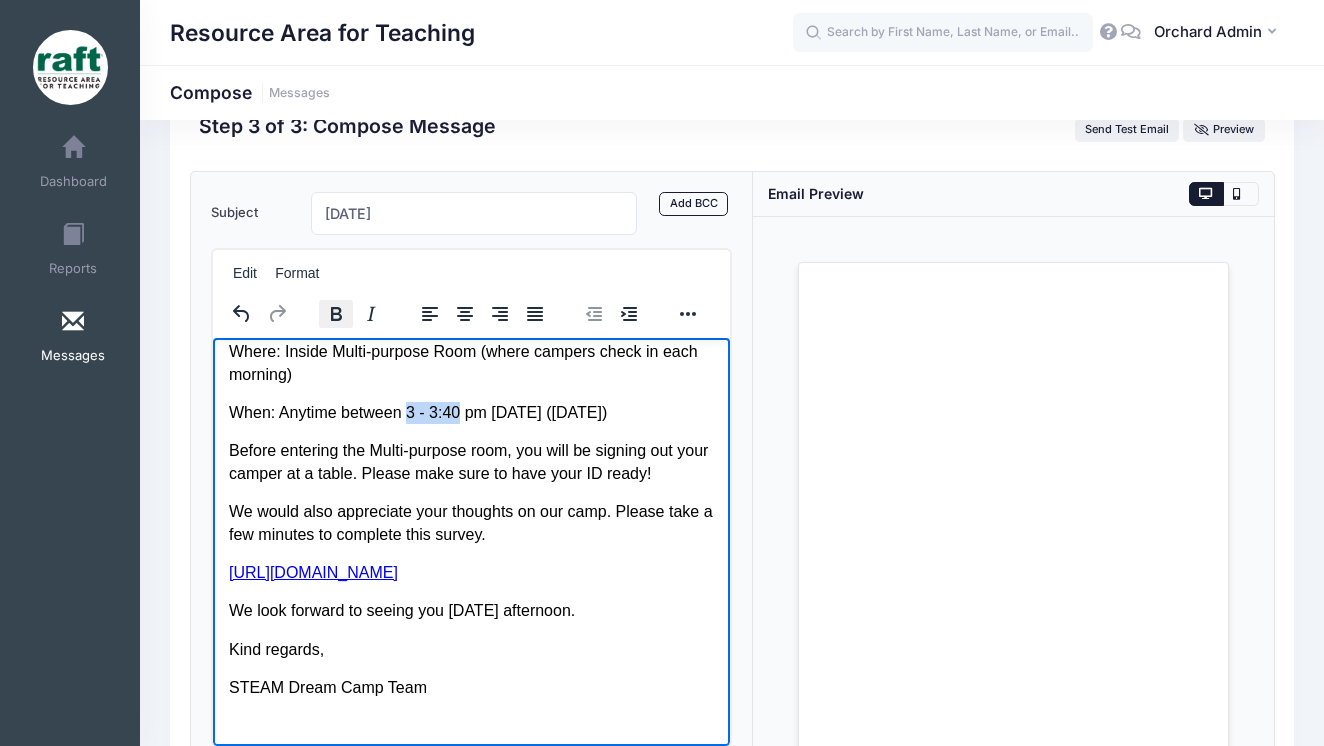 click 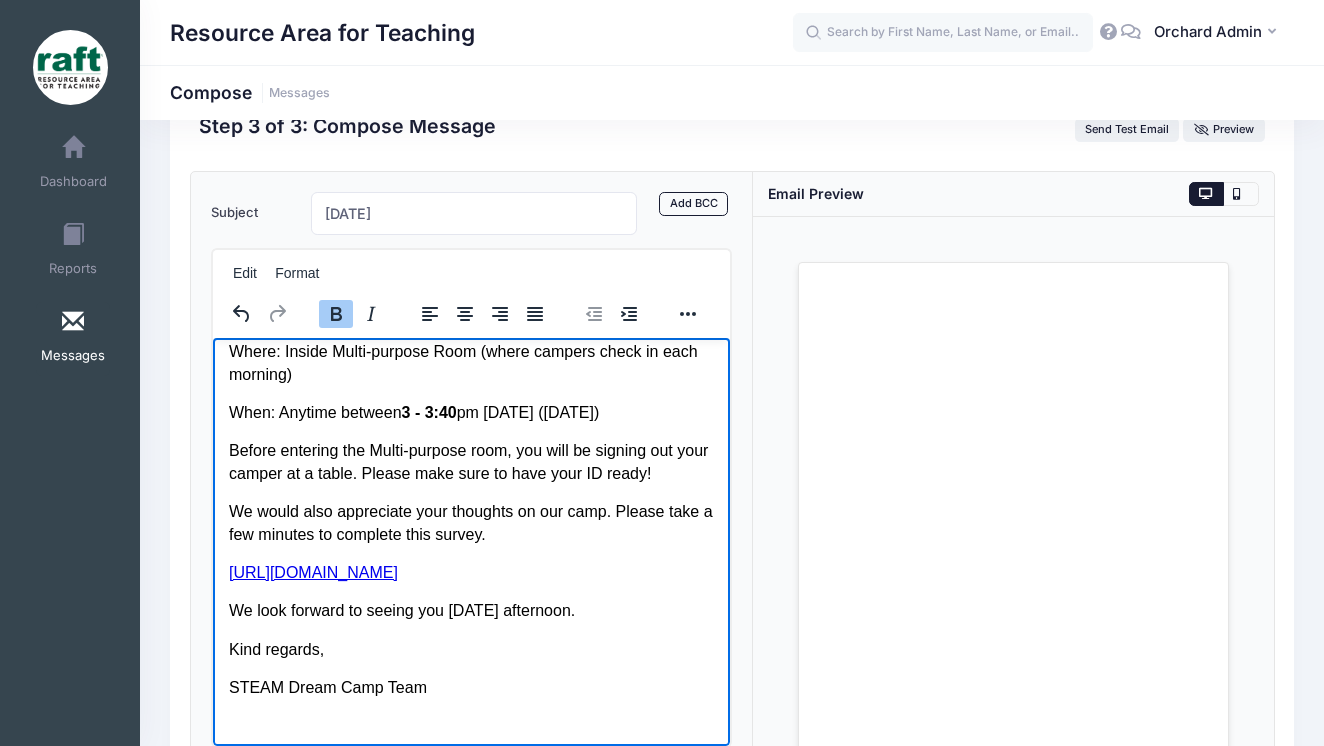 click on "Dear STEAM Dream Camp Parents,  Our STEAM Showcase is tomorrow, Friday!!  We had a blast this week with our campers! Campers are excited to share their creativity and hard work on their team design projects this afternoon. This week was all about Autonomous Vehicles! Campers have been learning about cars, rockets, and different ways to make their car roll!  Please stop by and check out their amazing projects premiering this afternoon!  Where: Inside Multi-purpose Room (where campers check in each morning) When: Anytime between  3 - 3:40  pm on Wednesday (7/2/2025) Before entering the Multi-purpose room, you will be signing out your camper at a table. Please make sure to have your ID ready! We would also appreciate your thoughts on our camp. Please take a few minutes to complete this survey.  https://docs.google.com/forms/d/e/1FAIpQLSeIijP4vYm27ptJX5USr44QWFnaZkp8xB-vaLnW9i5Br8QM5g/viewform?usp=header We look forward to seeing you tomorrow afternoon. Kind regards, STEAM Dream Camp Team" at bounding box center [470, 367] 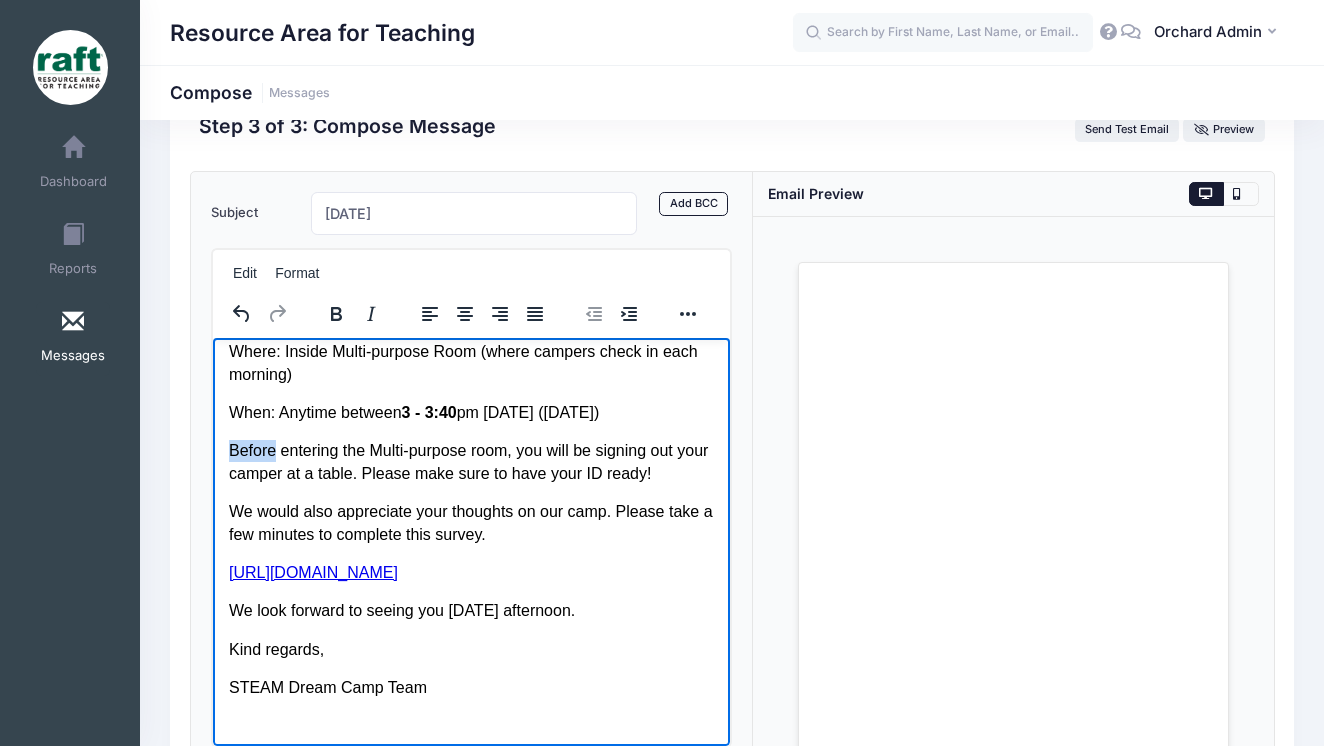 click on "Dear STEAM Dream Camp Parents,  Our STEAM Showcase is tomorrow, Friday!!  We had a blast this week with our campers! Campers are excited to share their creativity and hard work on their team design projects this afternoon. This week was all about Autonomous Vehicles! Campers have been learning about cars, rockets, and different ways to make their car roll!  Please stop by and check out their amazing projects premiering this afternoon!  Where: Inside Multi-purpose Room (where campers check in each morning) When: Anytime between  3 - 3:40  pm on Wednesday (7/2/2025) Before entering the Multi-purpose room, you will be signing out your camper at a table. Please make sure to have your ID ready! We would also appreciate your thoughts on our camp. Please take a few minutes to complete this survey.  https://docs.google.com/forms/d/e/1FAIpQLSeIijP4vYm27ptJX5USr44QWFnaZkp8xB-vaLnW9i5Br8QM5g/viewform?usp=header We look forward to seeing you tomorrow afternoon. Kind regards, STEAM Dream Camp Team" at bounding box center (470, 367) 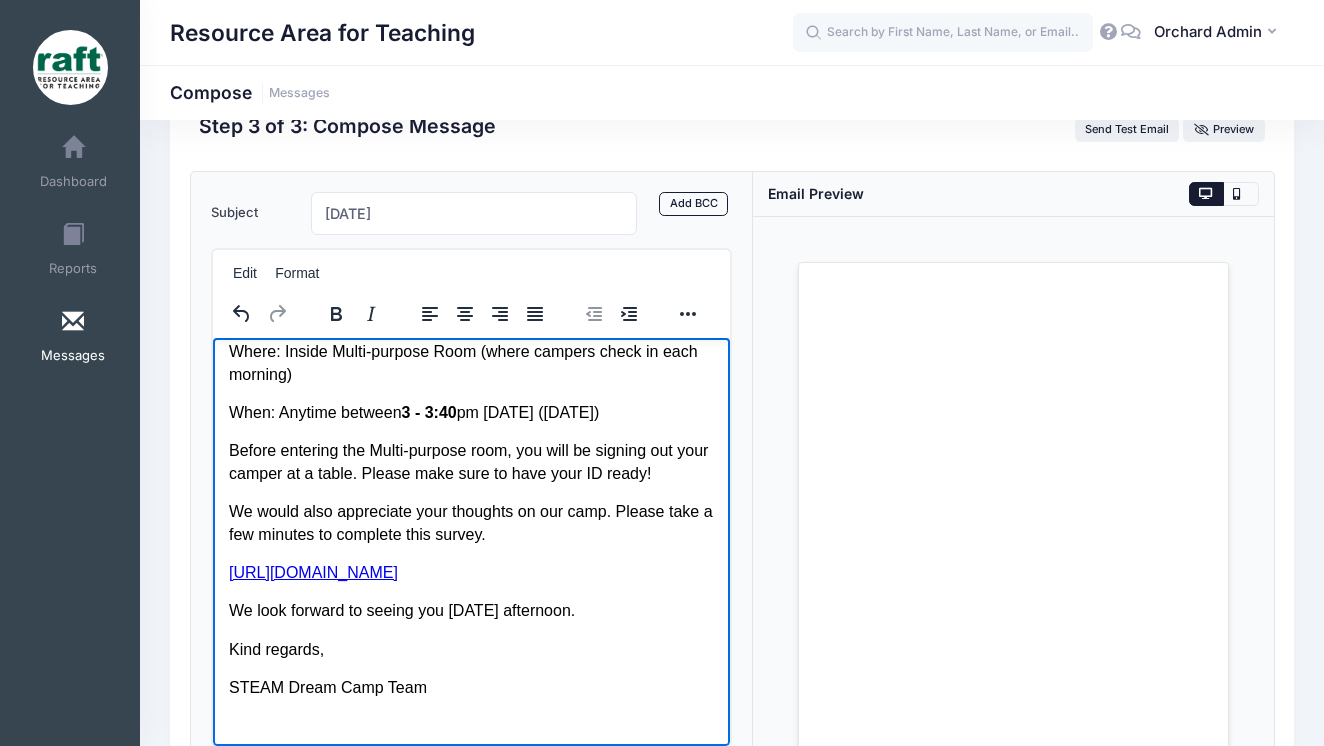 click on "When: Anytime between  3 - 3:40  pm on Wednesday (7/2/2025)" at bounding box center (470, 412) 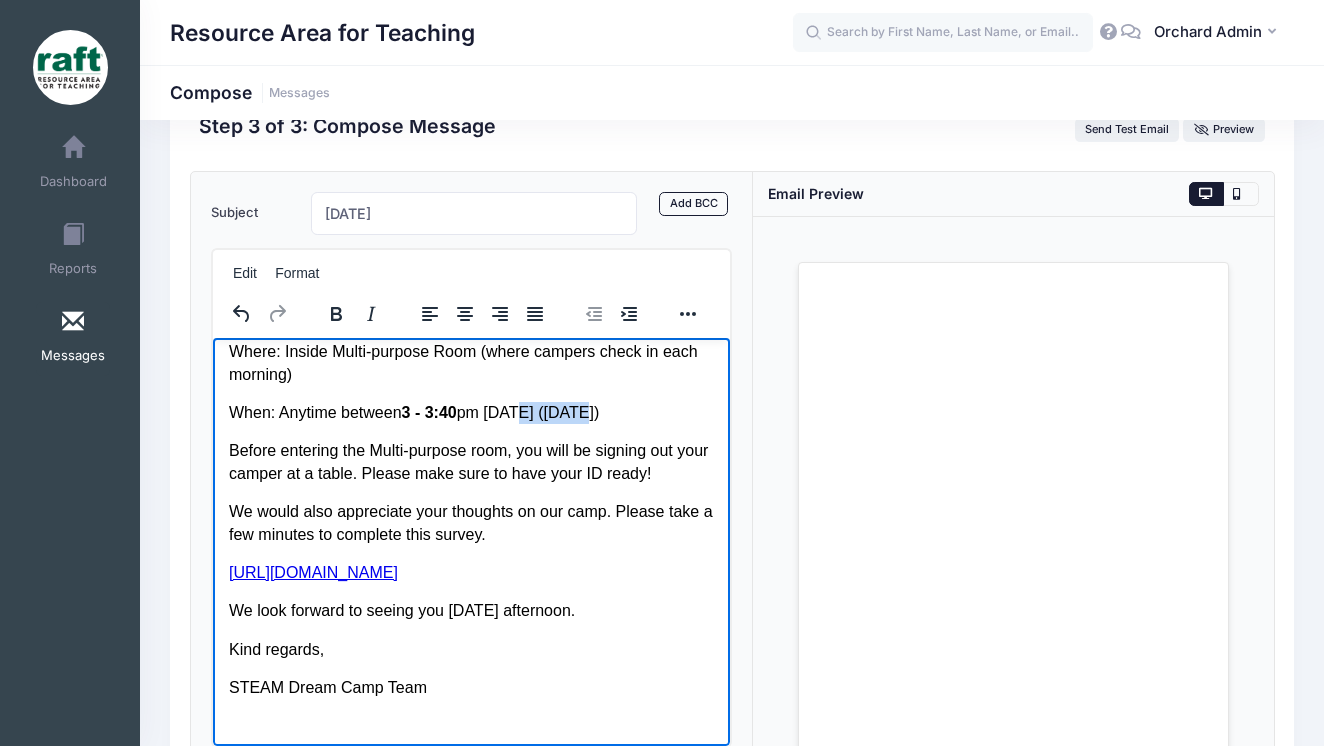 click on "When: Anytime between  3 - 3:40  pm on Wednesday (7/2/2025)" at bounding box center (470, 412) 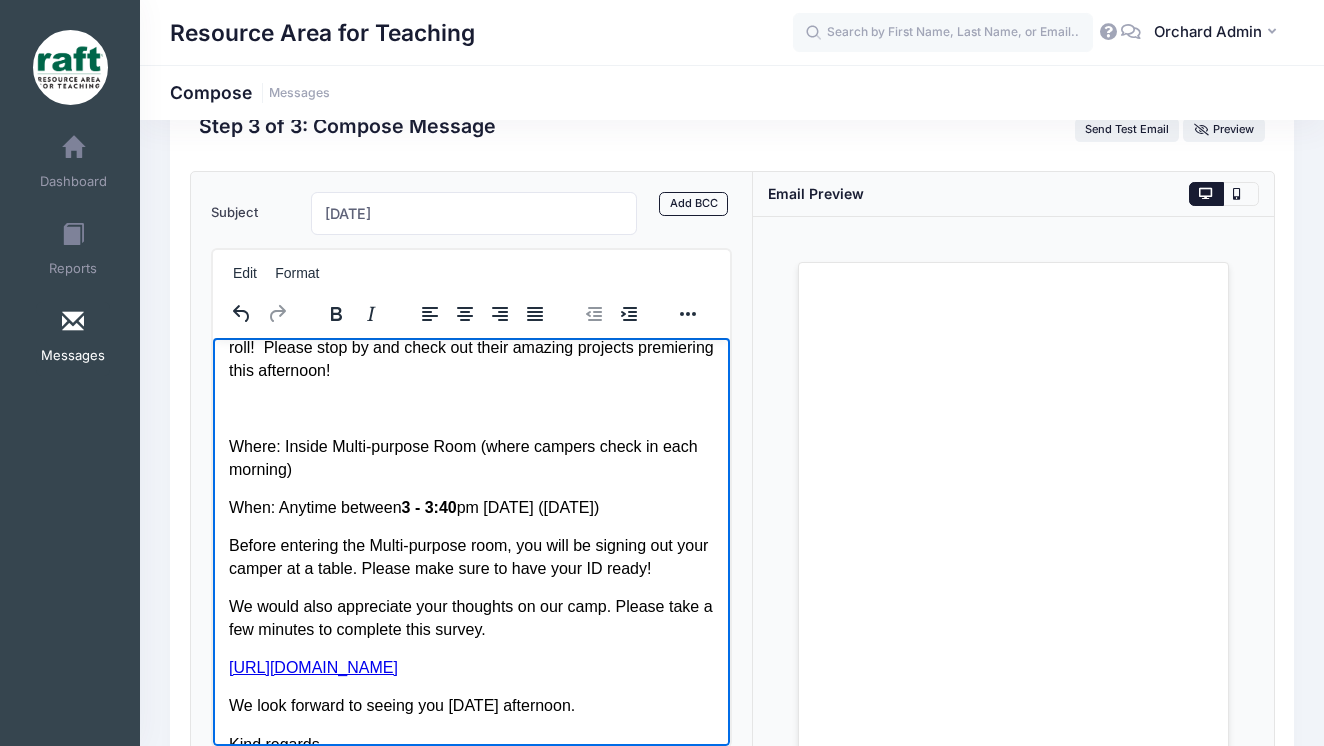scroll, scrollTop: 254, scrollLeft: 0, axis: vertical 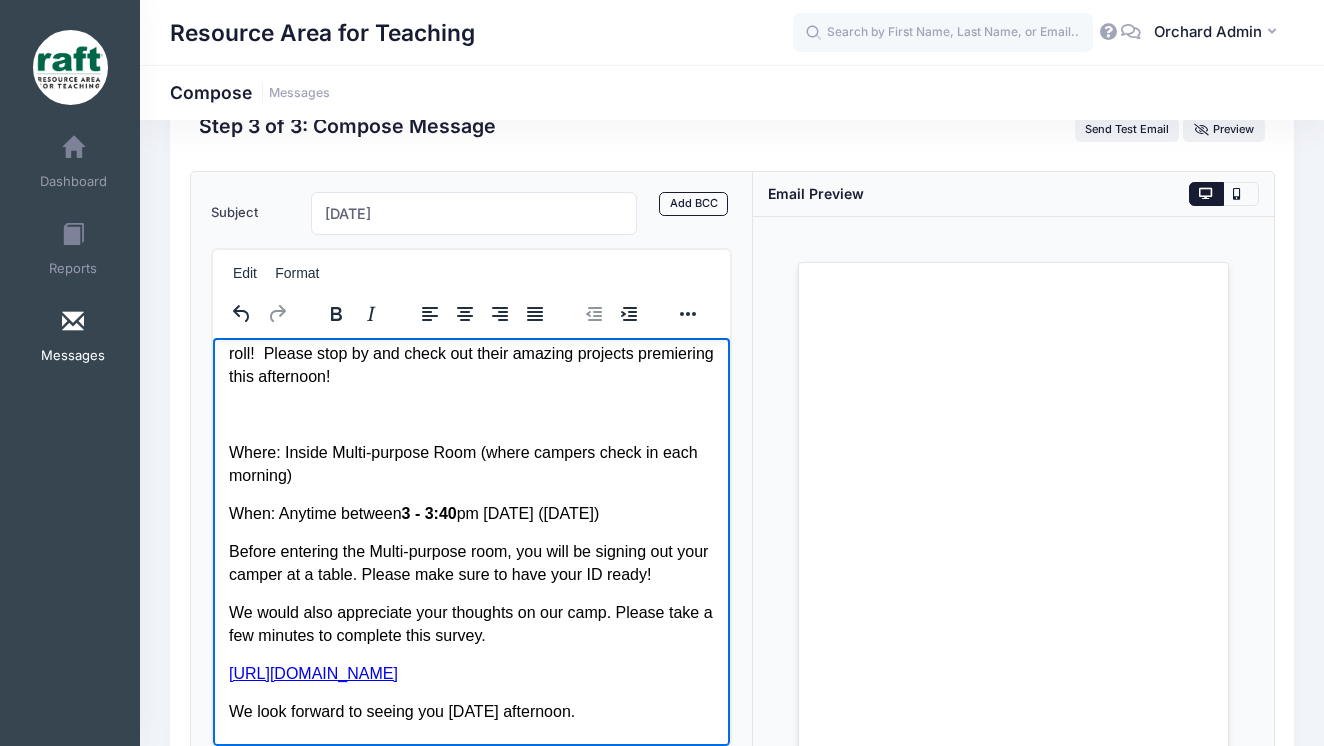 click at bounding box center [470, 414] 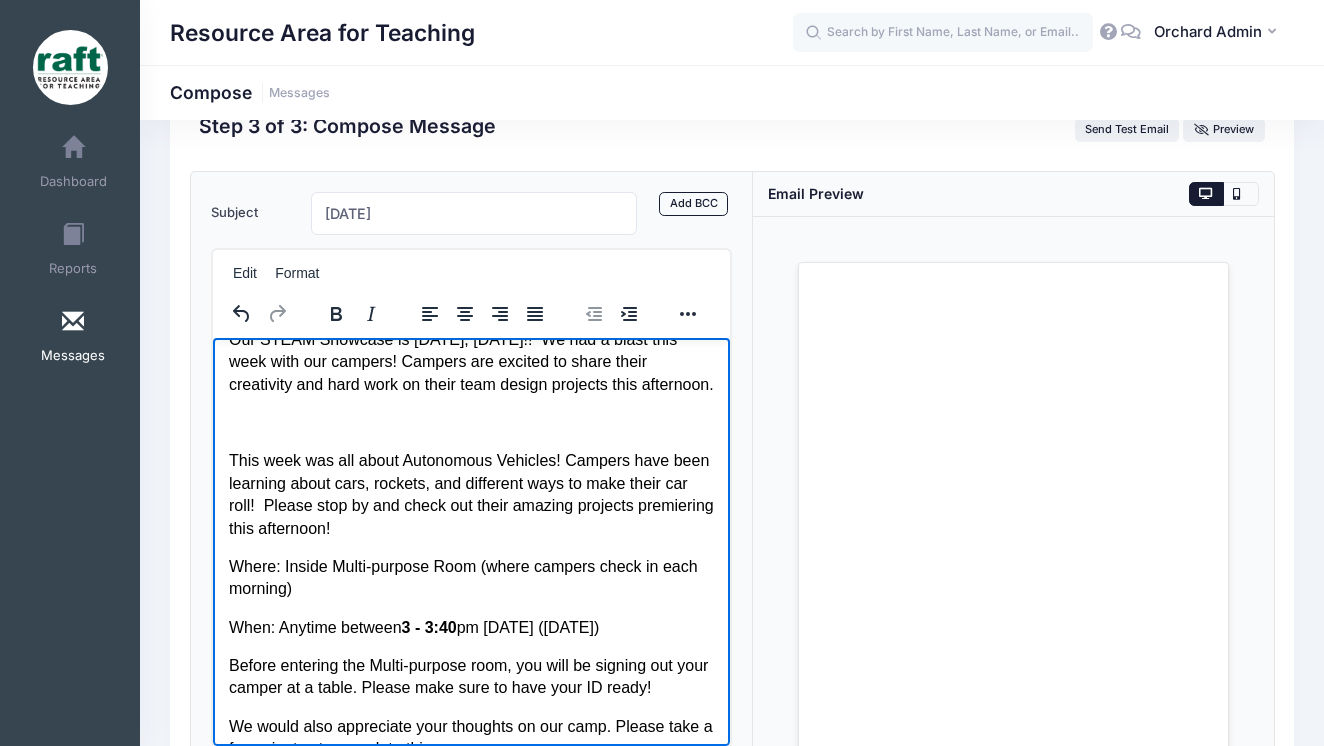 scroll, scrollTop: 89, scrollLeft: 0, axis: vertical 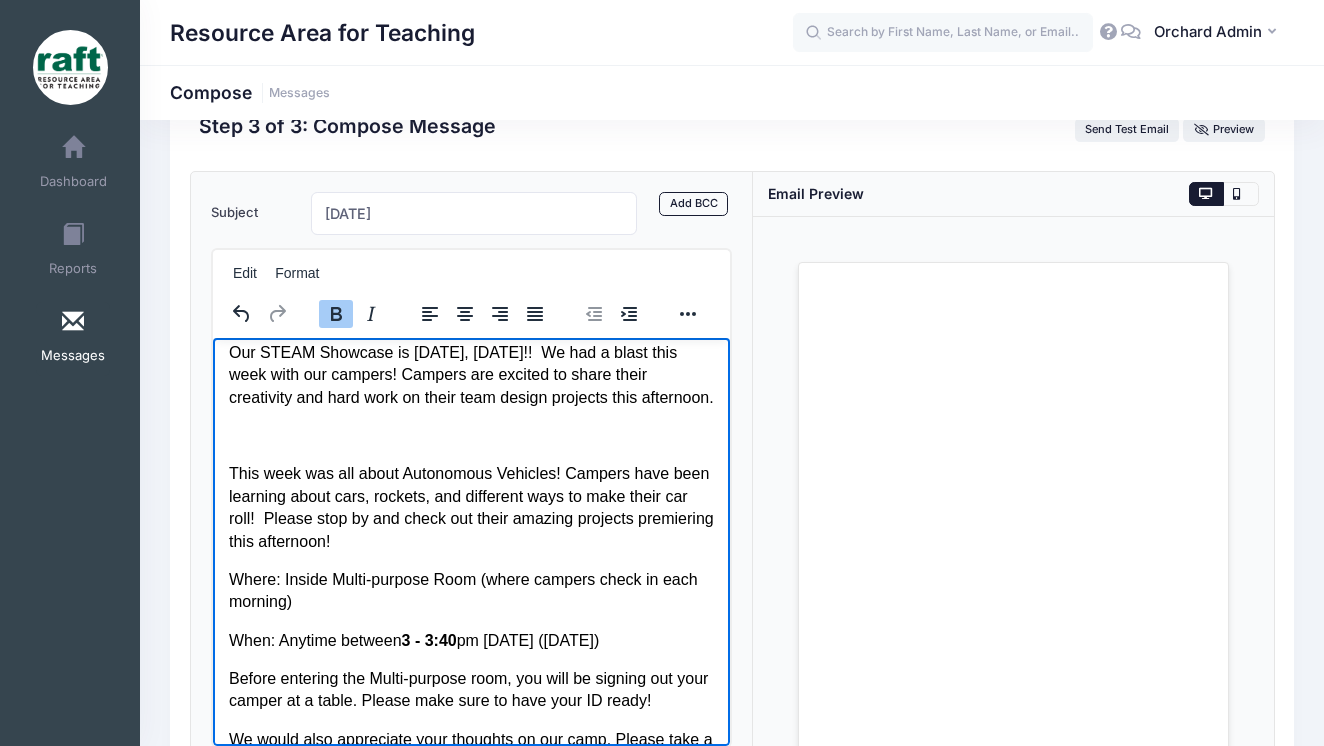 click on "3 - 3:40" at bounding box center (428, 639) 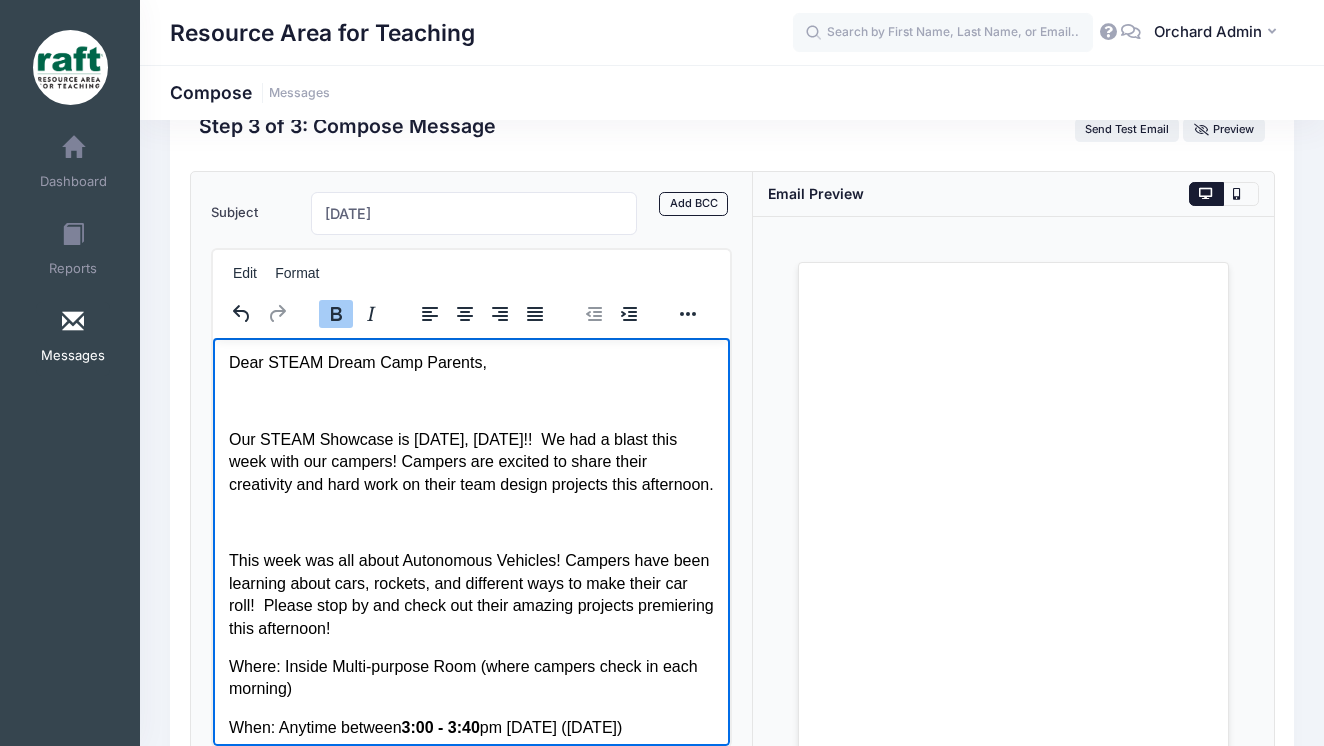 scroll, scrollTop: 0, scrollLeft: 0, axis: both 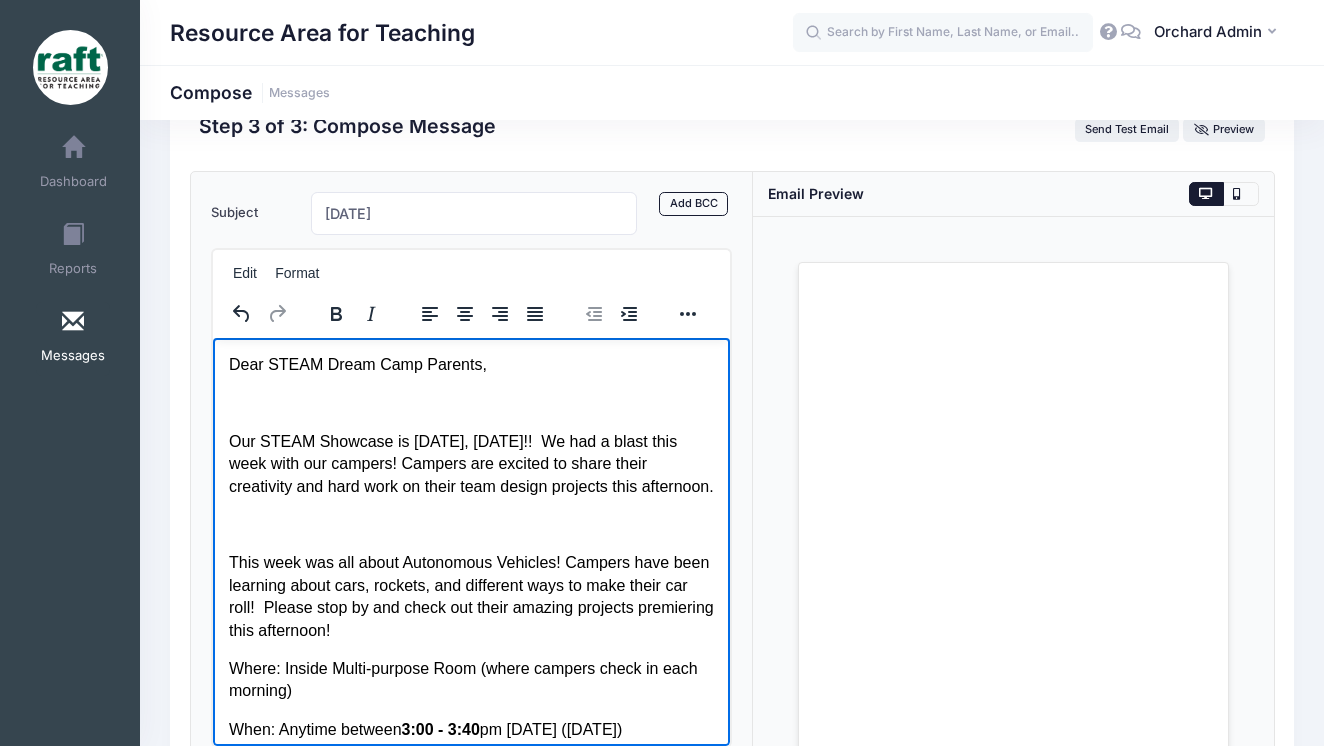 click at bounding box center [470, 524] 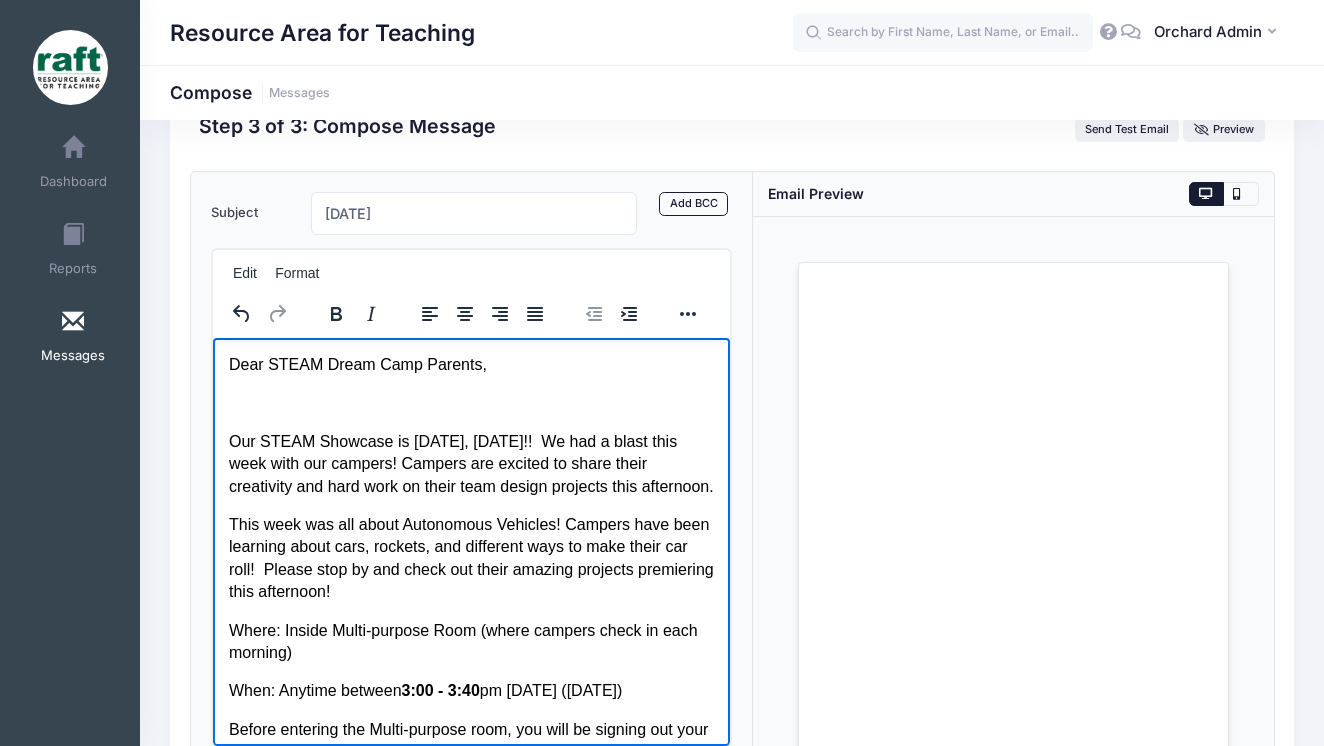 click at bounding box center [470, 402] 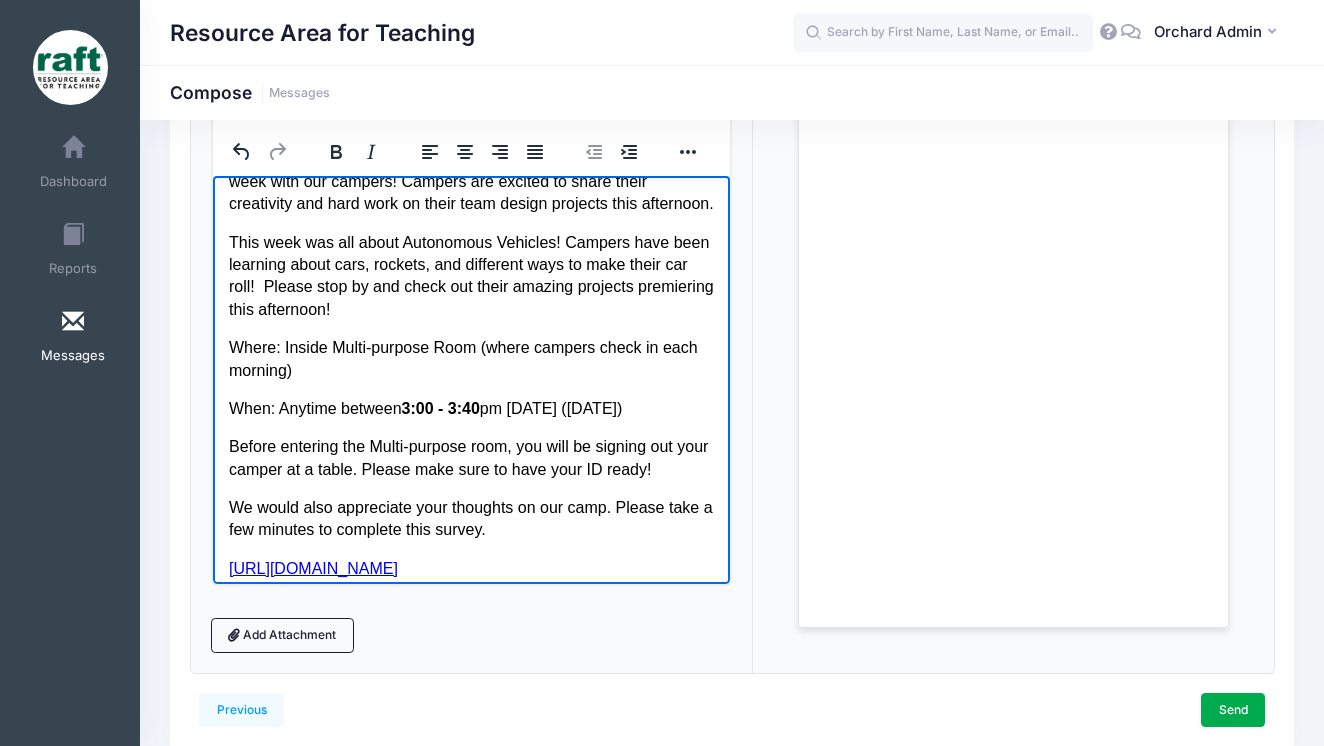 scroll, scrollTop: 76, scrollLeft: 0, axis: vertical 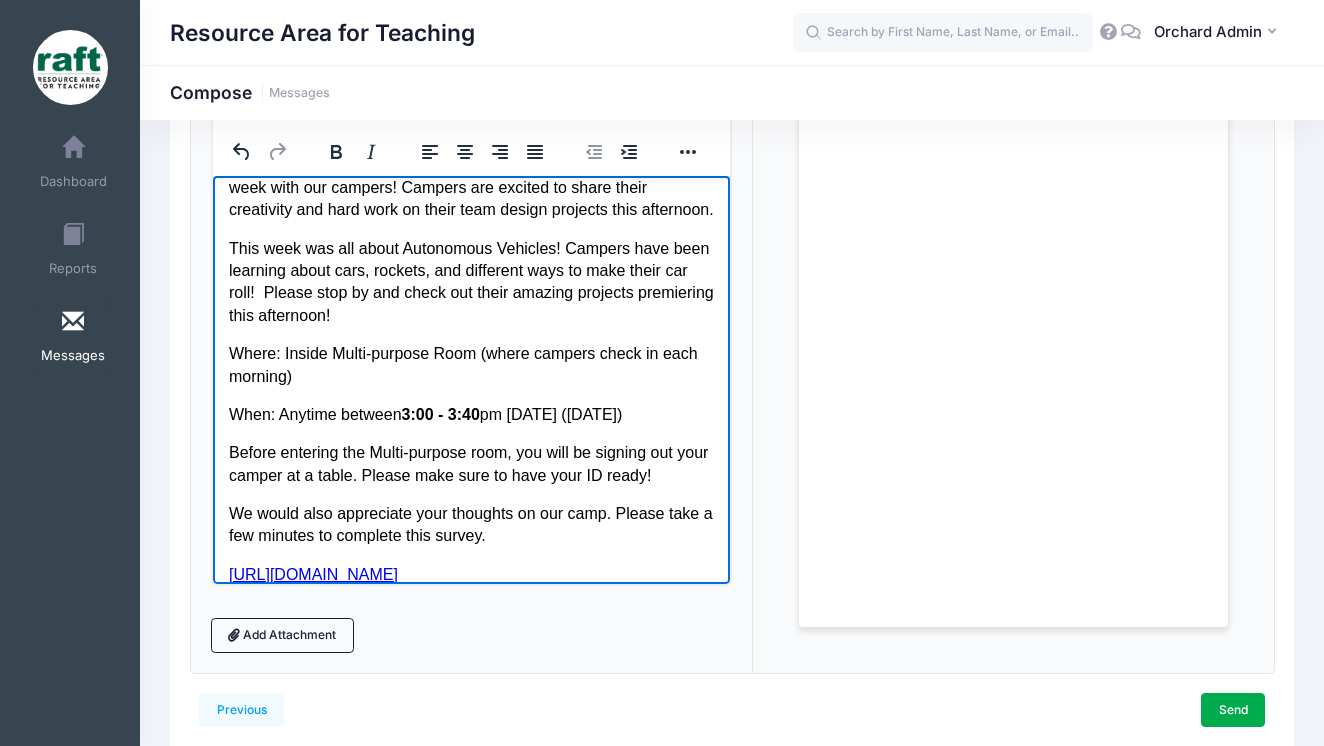click on "Our STEAM Showcase is tomorrow, Friday!!  We had a blast this week with our campers! Campers are excited to share their creativity and hard work on their team design projects this afternoon." at bounding box center (470, 186) 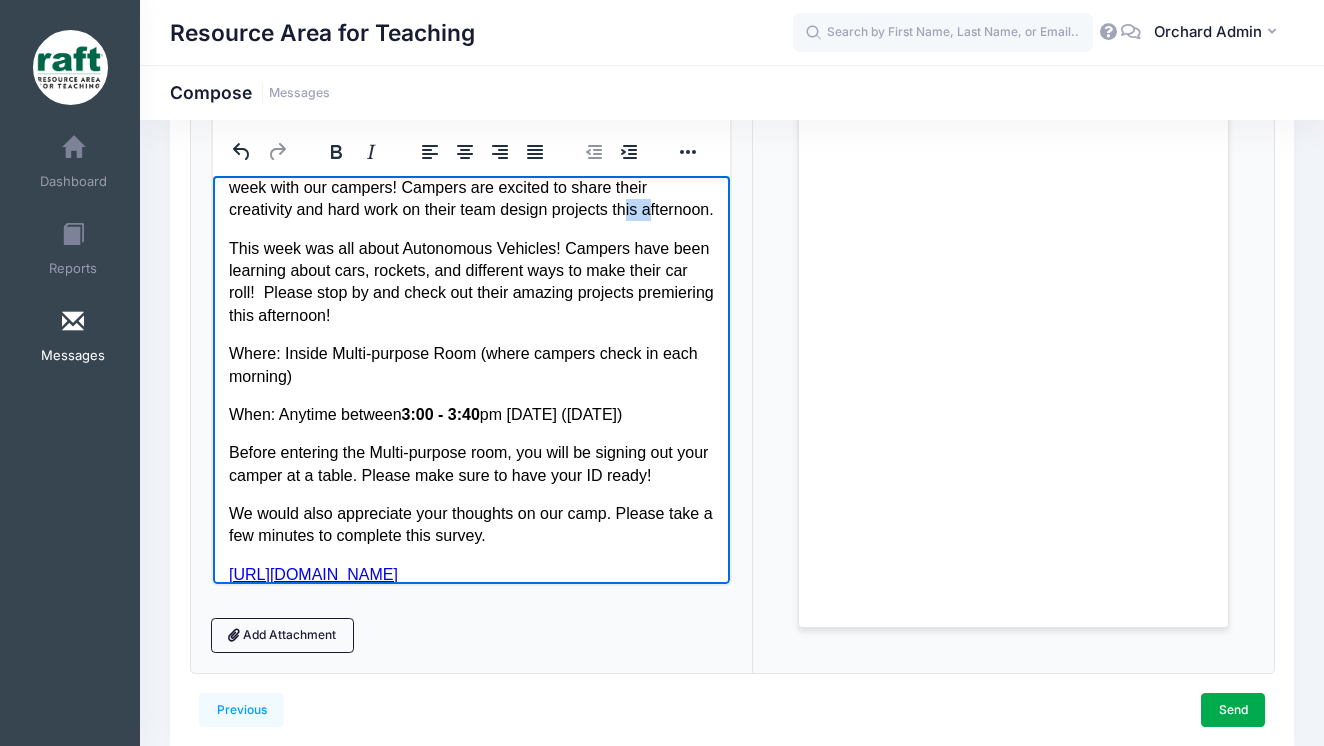 click on "Our STEAM Showcase is tomorrow, Friday!!  We had a blast this week with our campers! Campers are excited to share their creativity and hard work on their team design projects this afternoon." at bounding box center (470, 186) 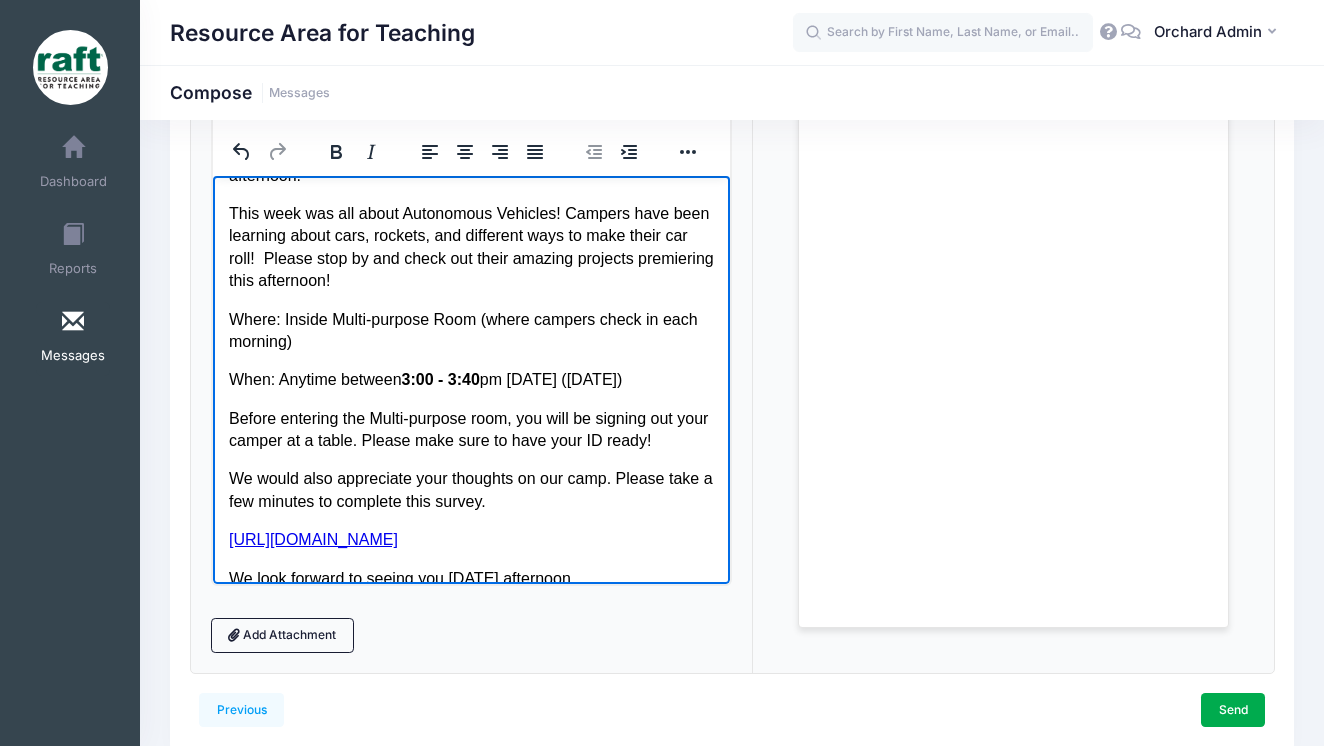 scroll, scrollTop: 137, scrollLeft: 0, axis: vertical 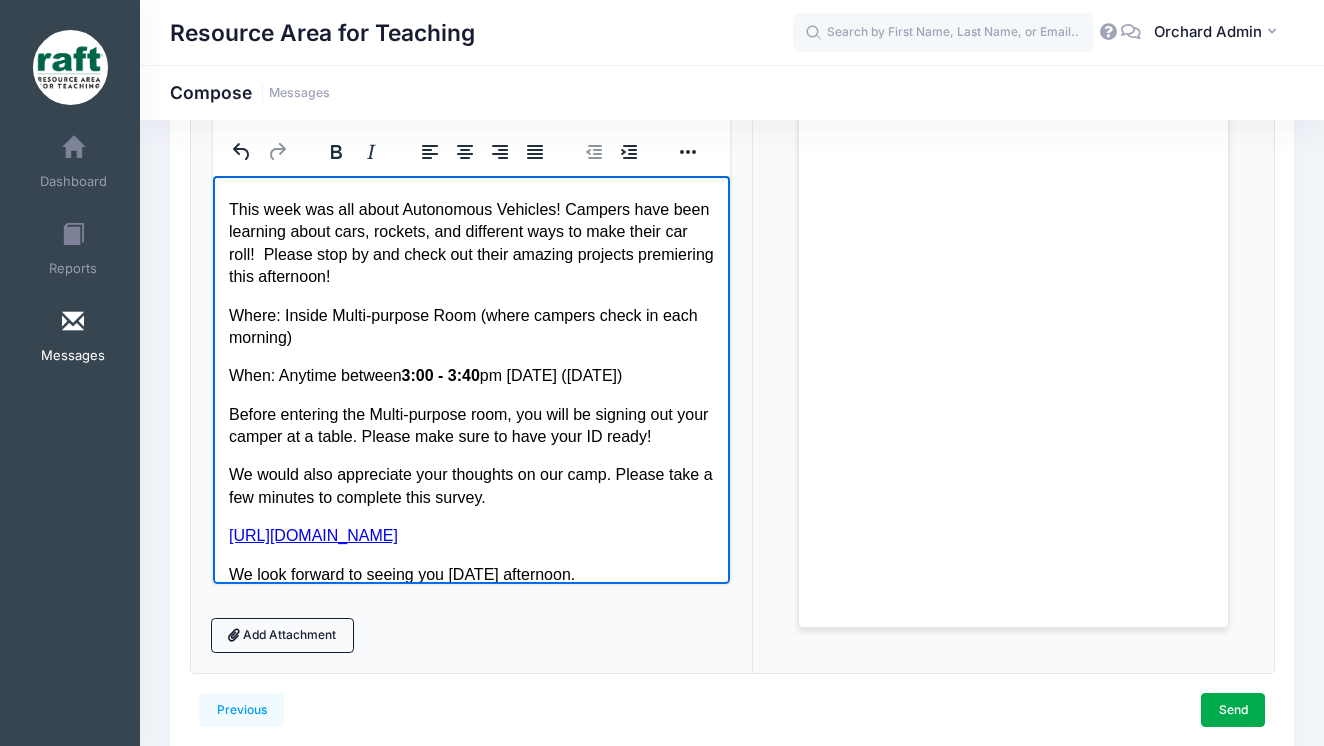 click on "This week was all about Autonomous Vehicles! Campers have been learning about cars, rockets, and different ways to make their car roll!  Please stop by and check out their amazing projects premiering this afternoon!" at bounding box center [470, 243] 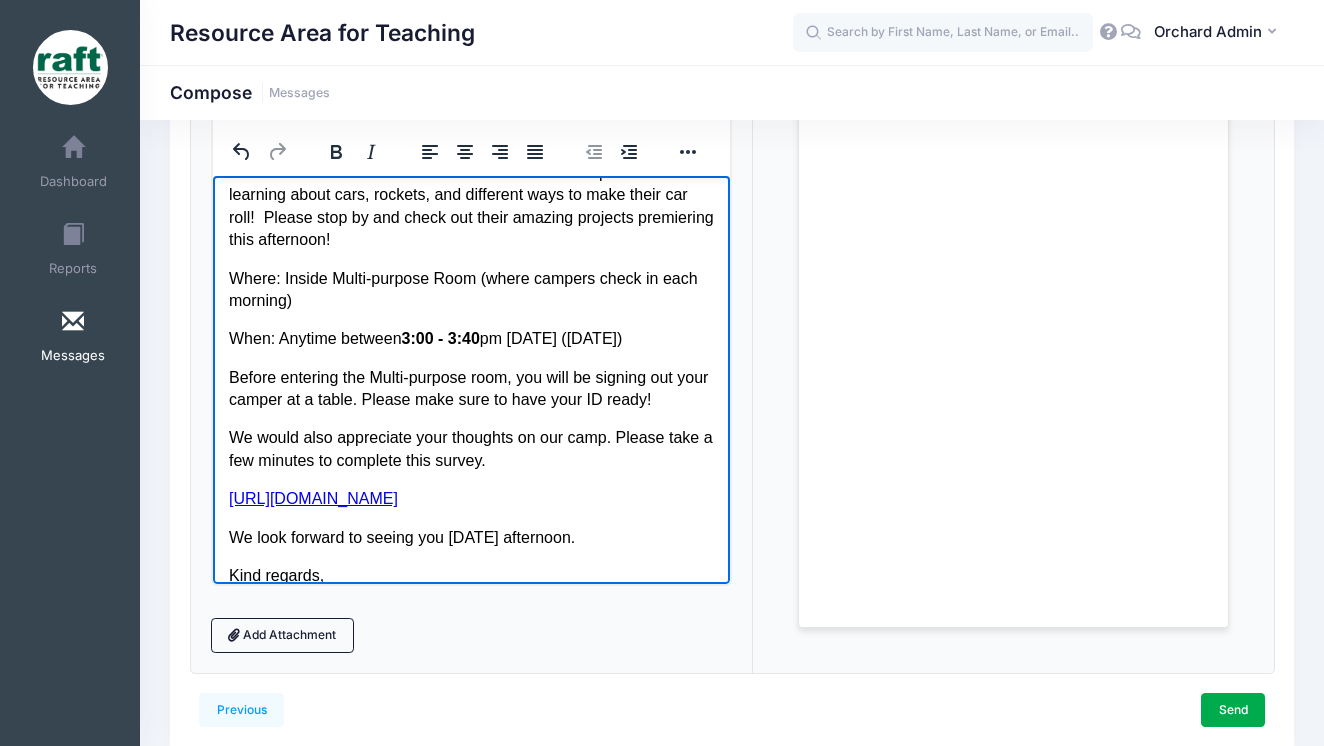 scroll, scrollTop: 179, scrollLeft: 0, axis: vertical 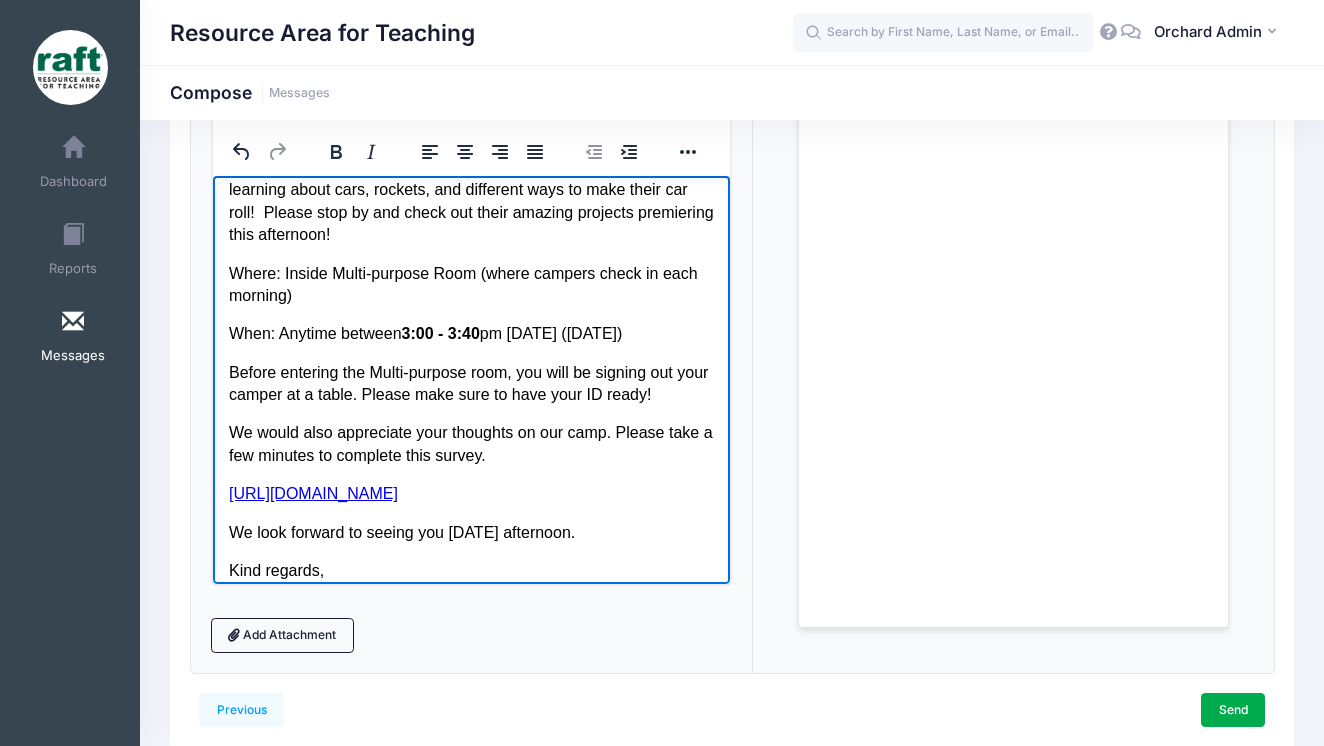 click on "This week was all about Autonomous Vehicles! Campers have been learning about cars, rockets, and different ways to make their car roll!  Please stop by and check out their amazing projects premiering this afternoon!" at bounding box center [470, 201] 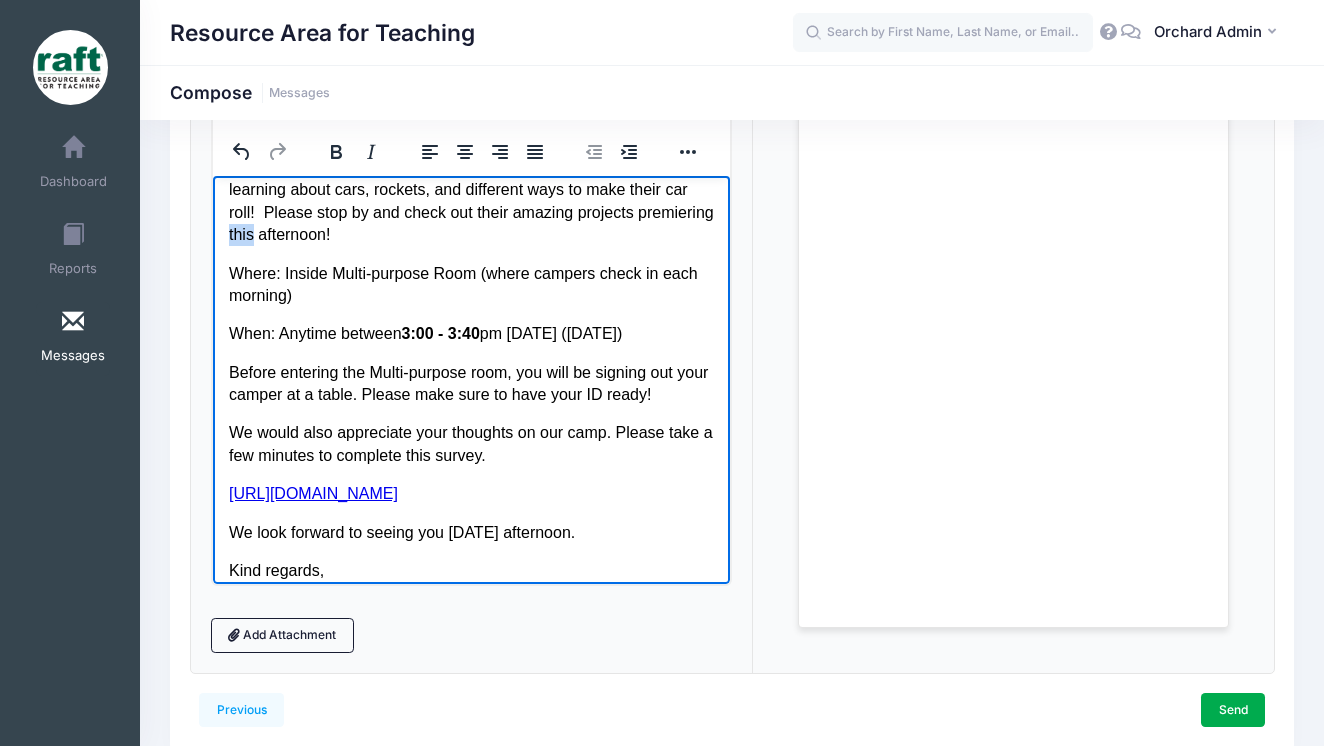 click on "This week was all about Autonomous Vehicles! Campers have been learning about cars, rockets, and different ways to make their car roll!  Please stop by and check out their amazing projects premiering this afternoon!" at bounding box center [470, 201] 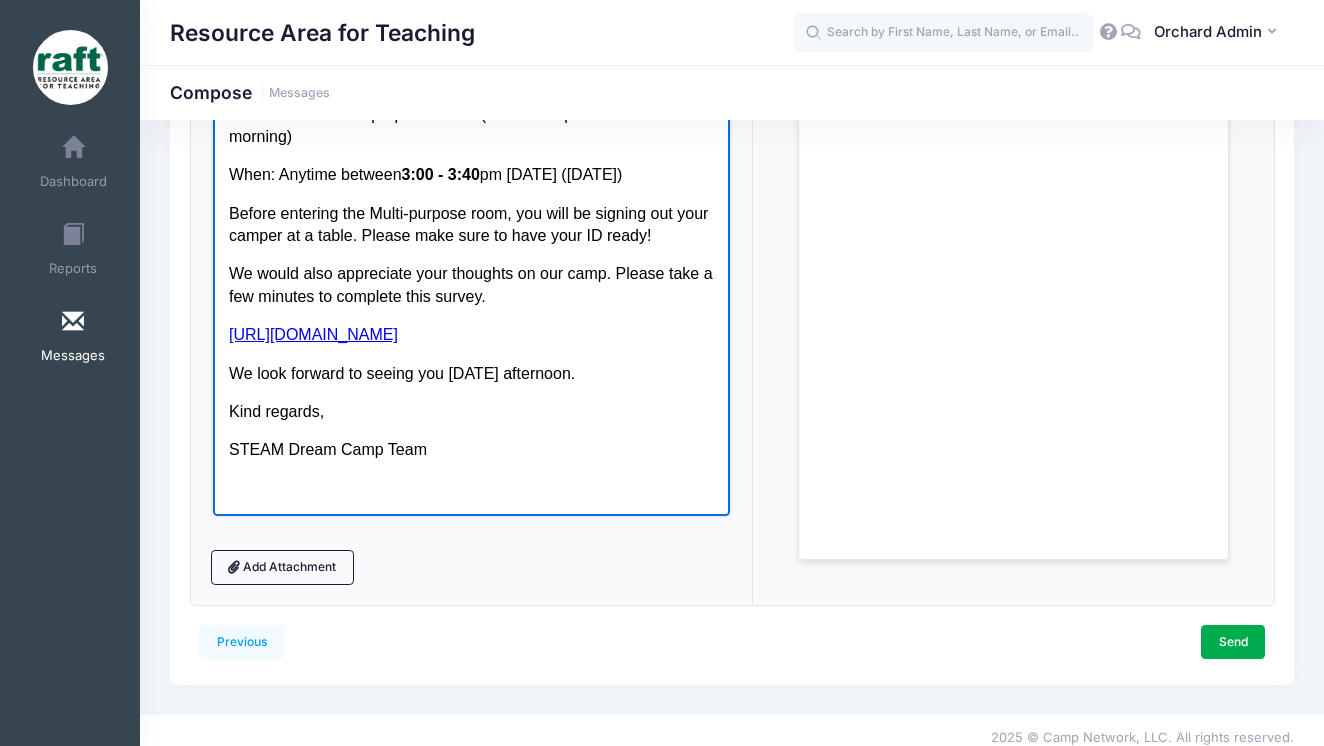 scroll, scrollTop: 296, scrollLeft: 0, axis: vertical 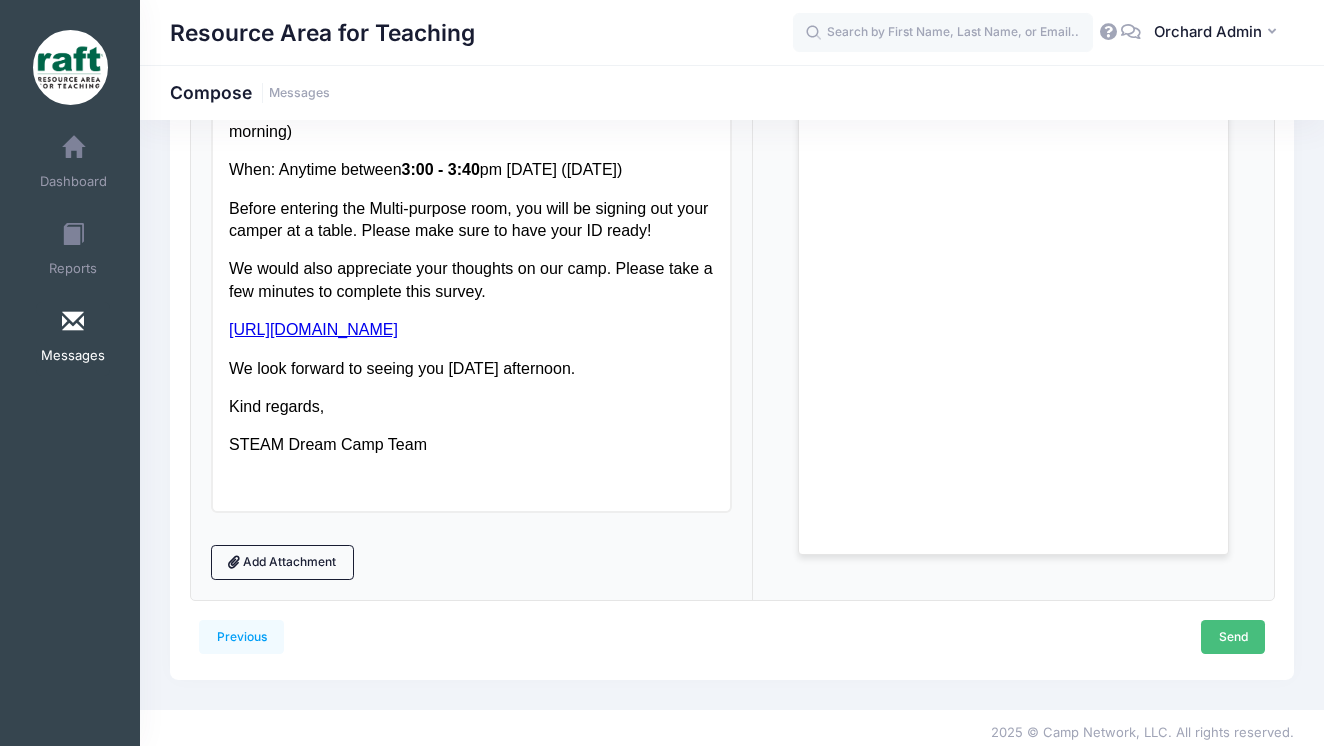 click on "Send" at bounding box center [1233, 637] 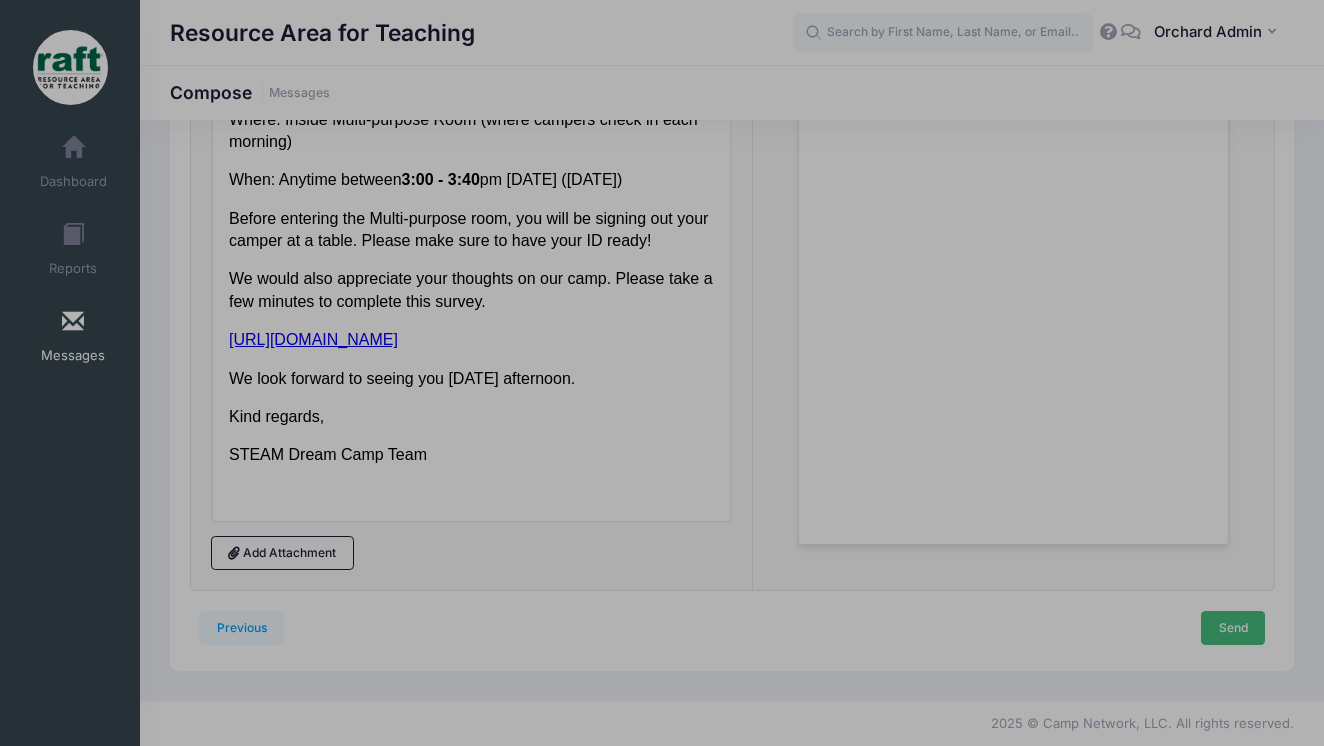 scroll, scrollTop: 0, scrollLeft: 0, axis: both 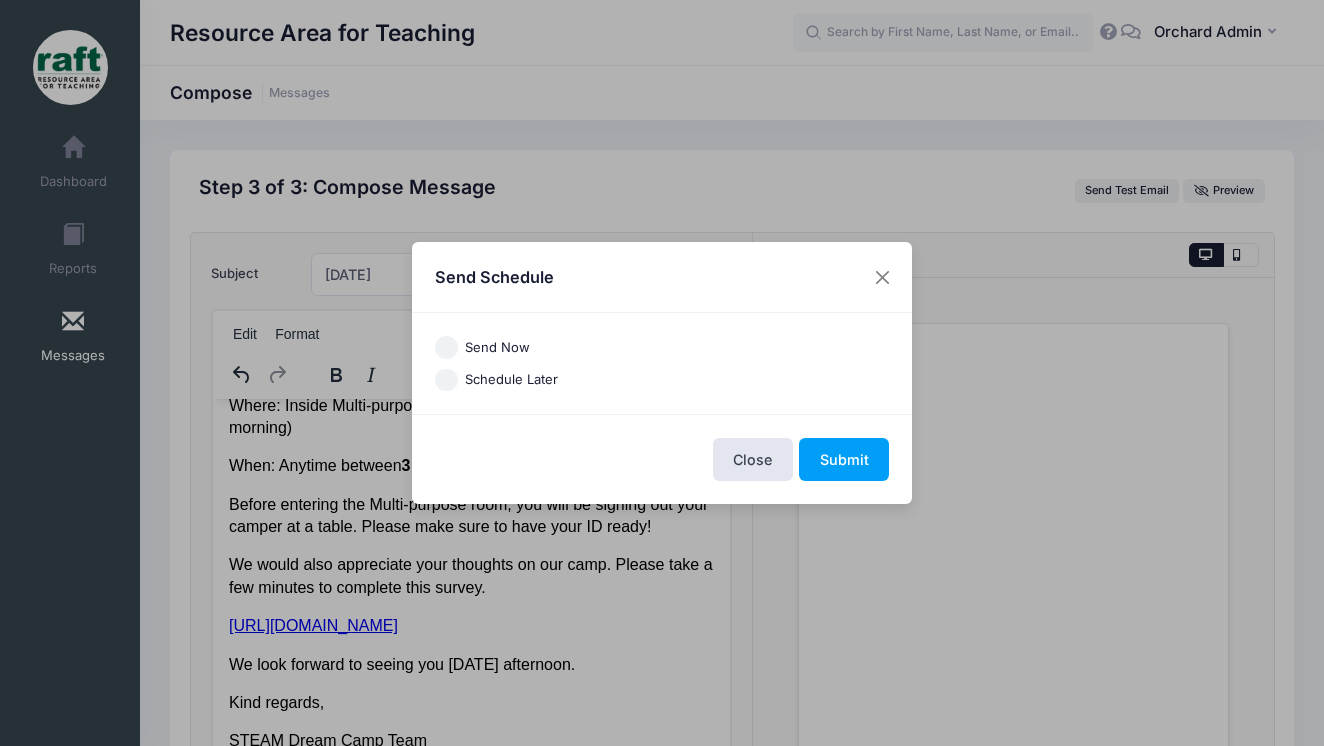 click on "Schedule Later" at bounding box center (511, 380) 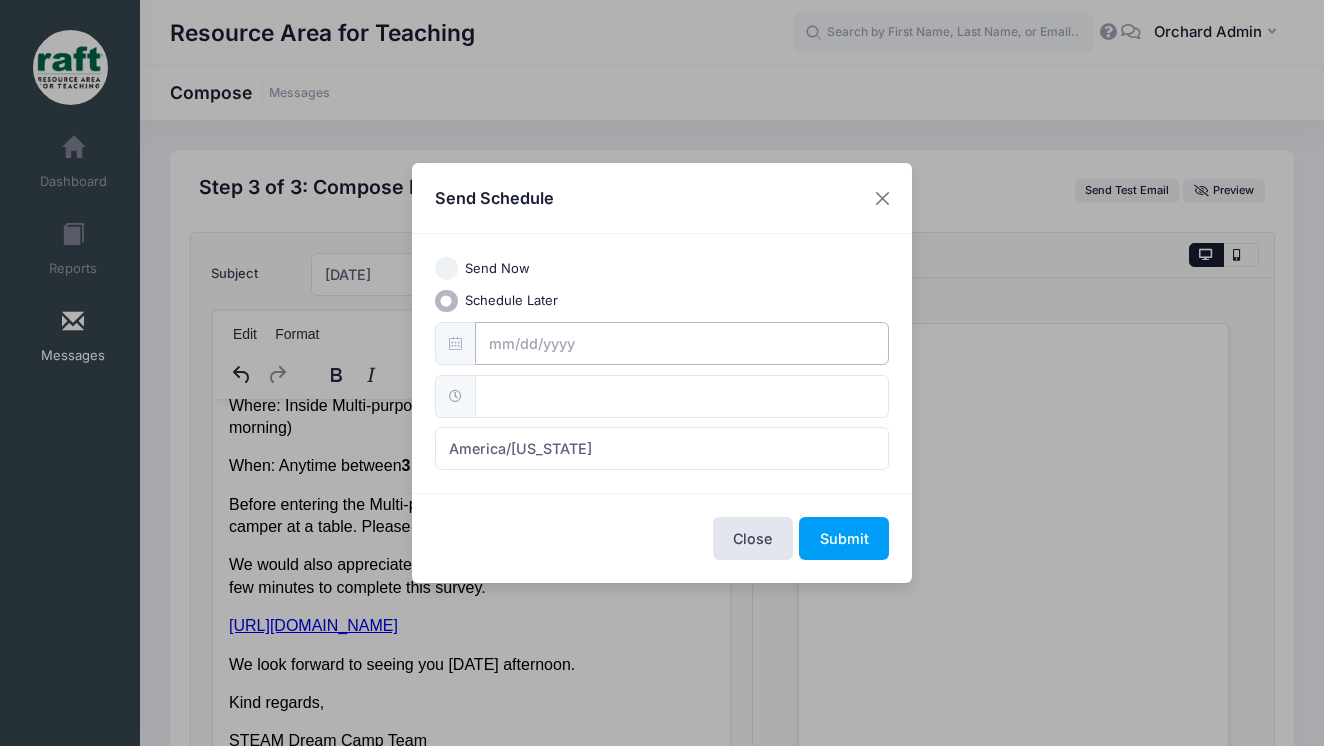 click at bounding box center [682, 343] 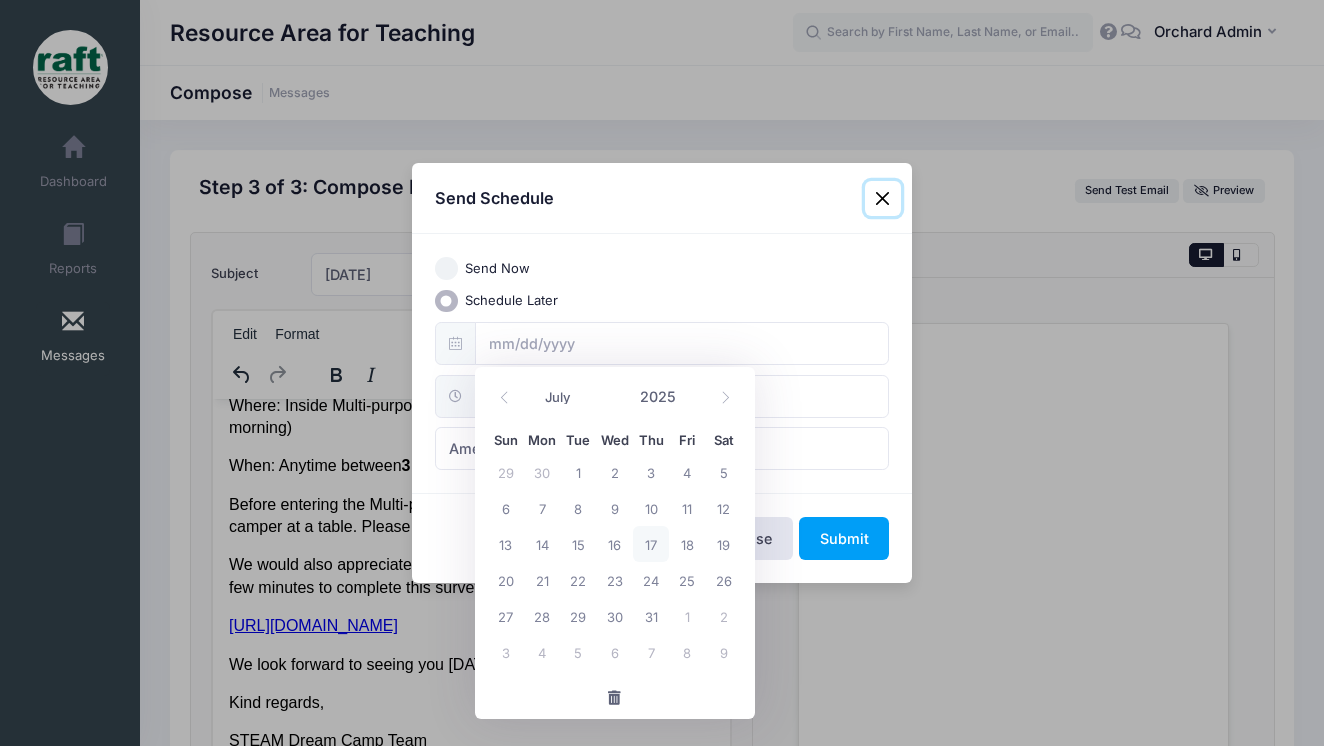 click on "17" at bounding box center [651, 544] 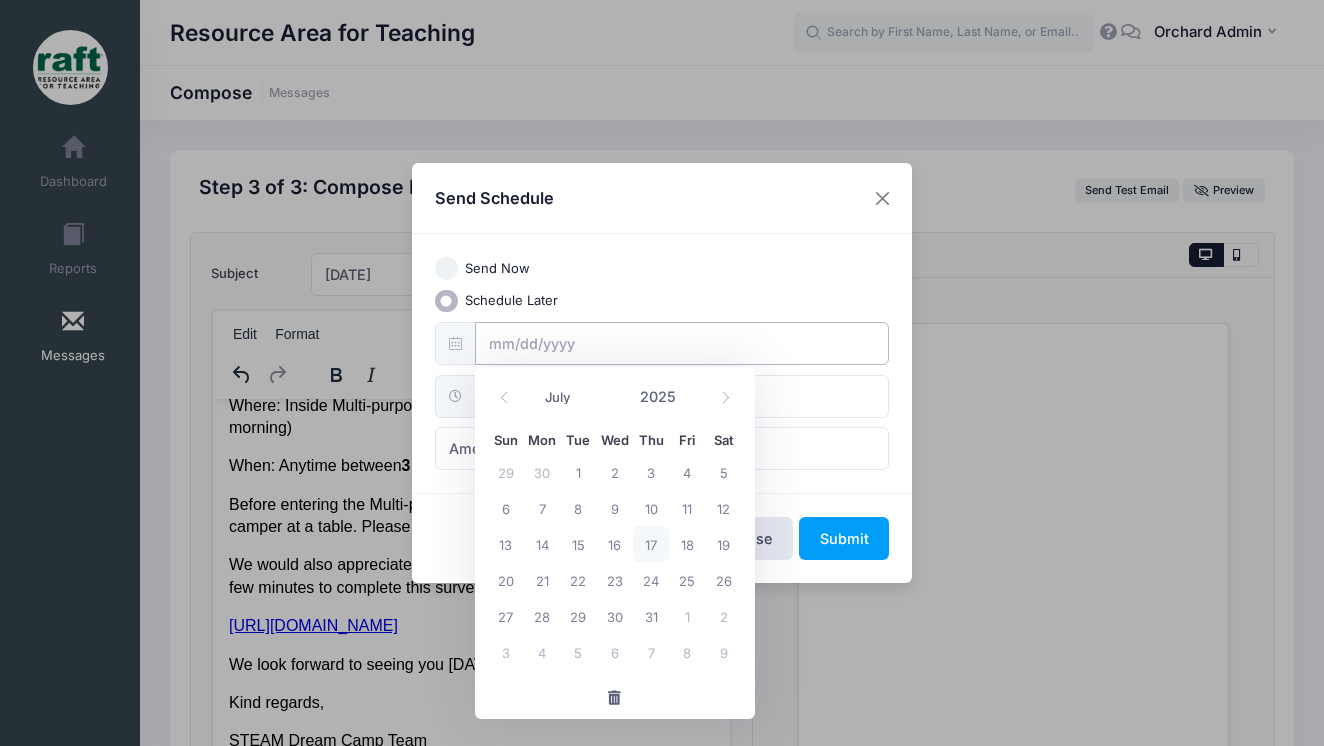 type on "07/17/2025" 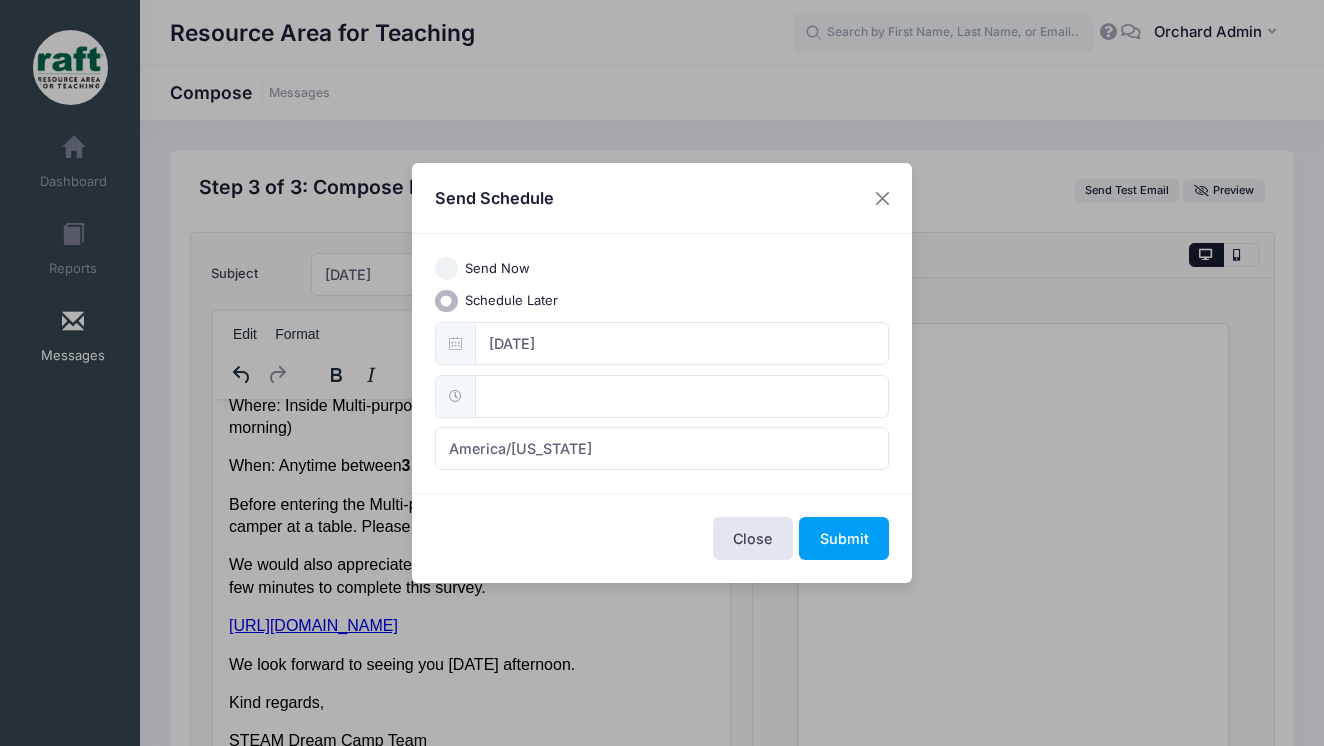 click at bounding box center [455, 396] 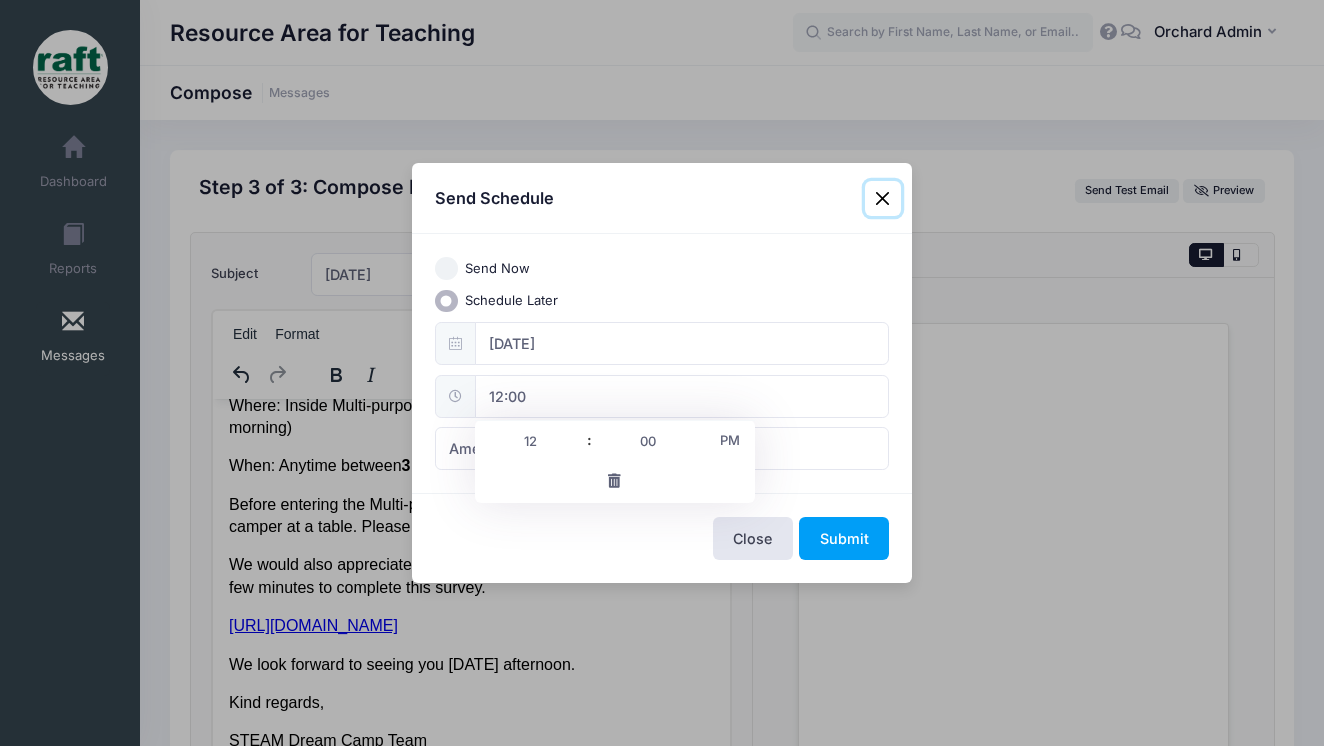click on "12:00" at bounding box center (682, 396) 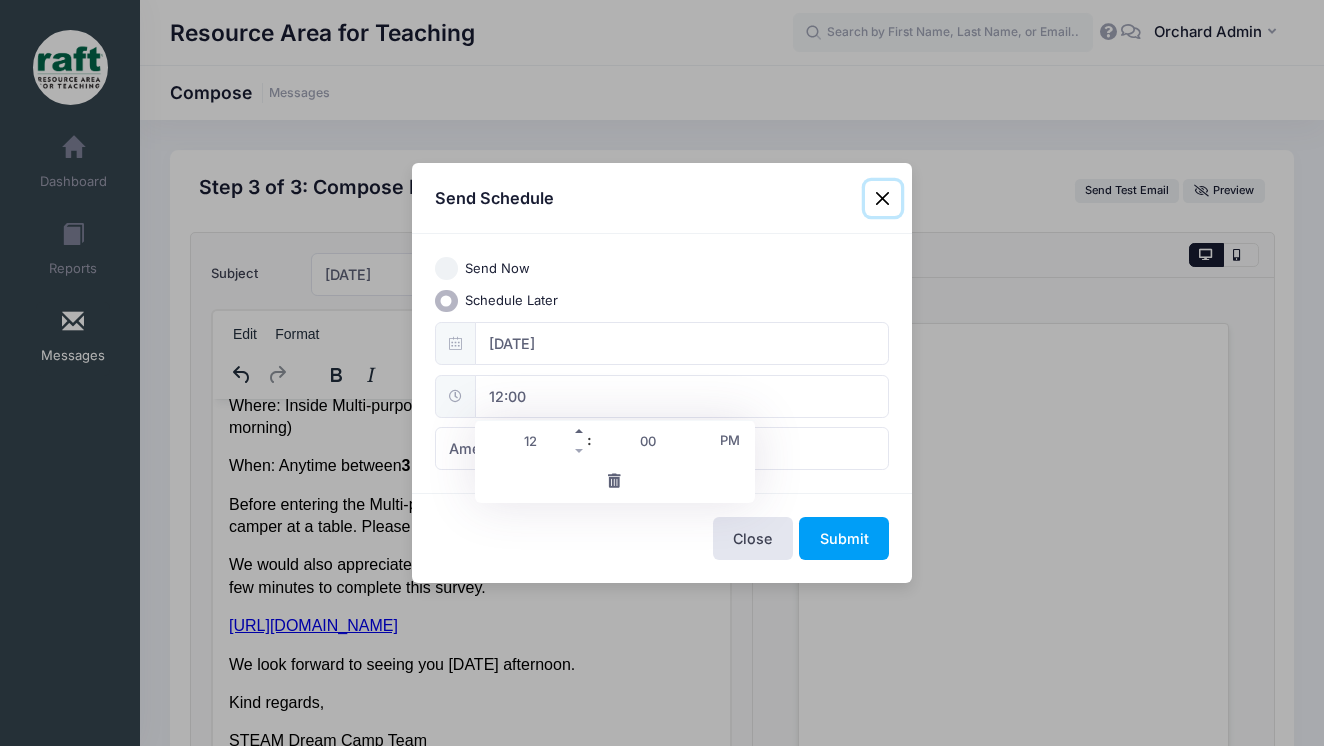 click at bounding box center [580, 431] 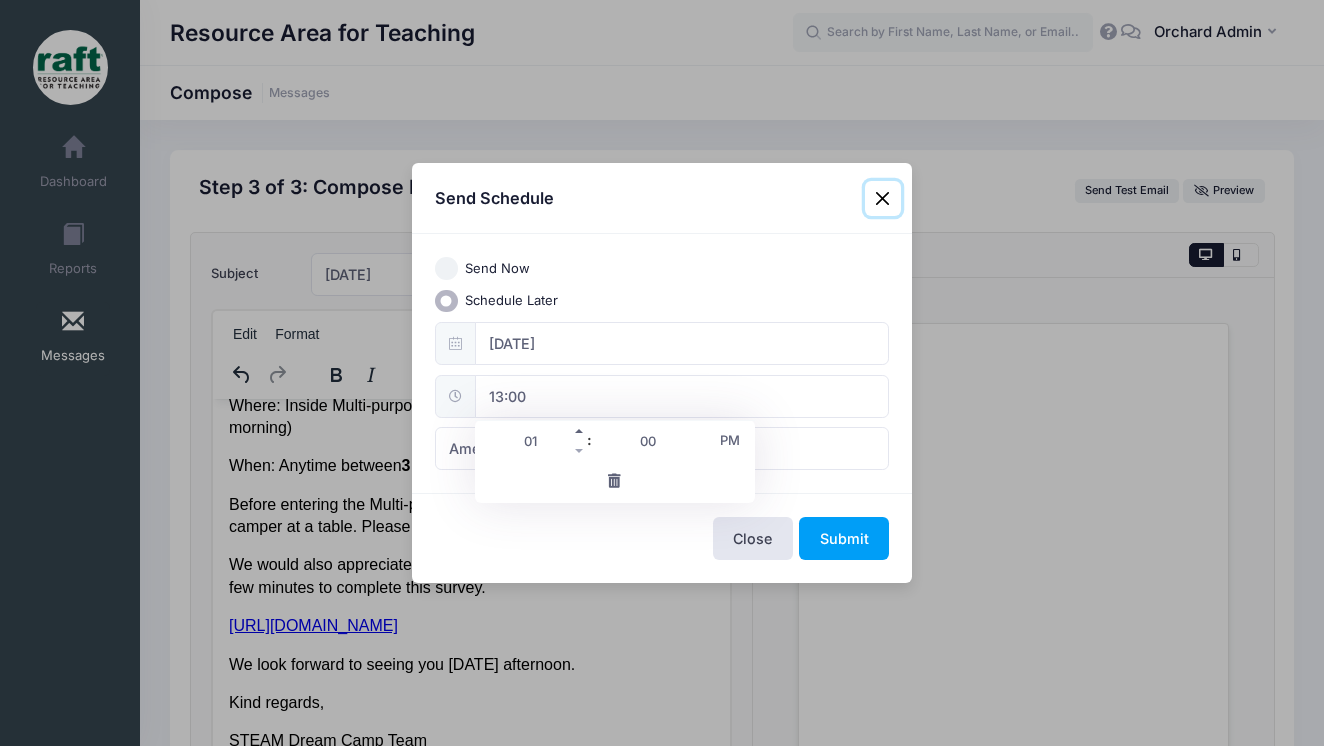 click at bounding box center (580, 431) 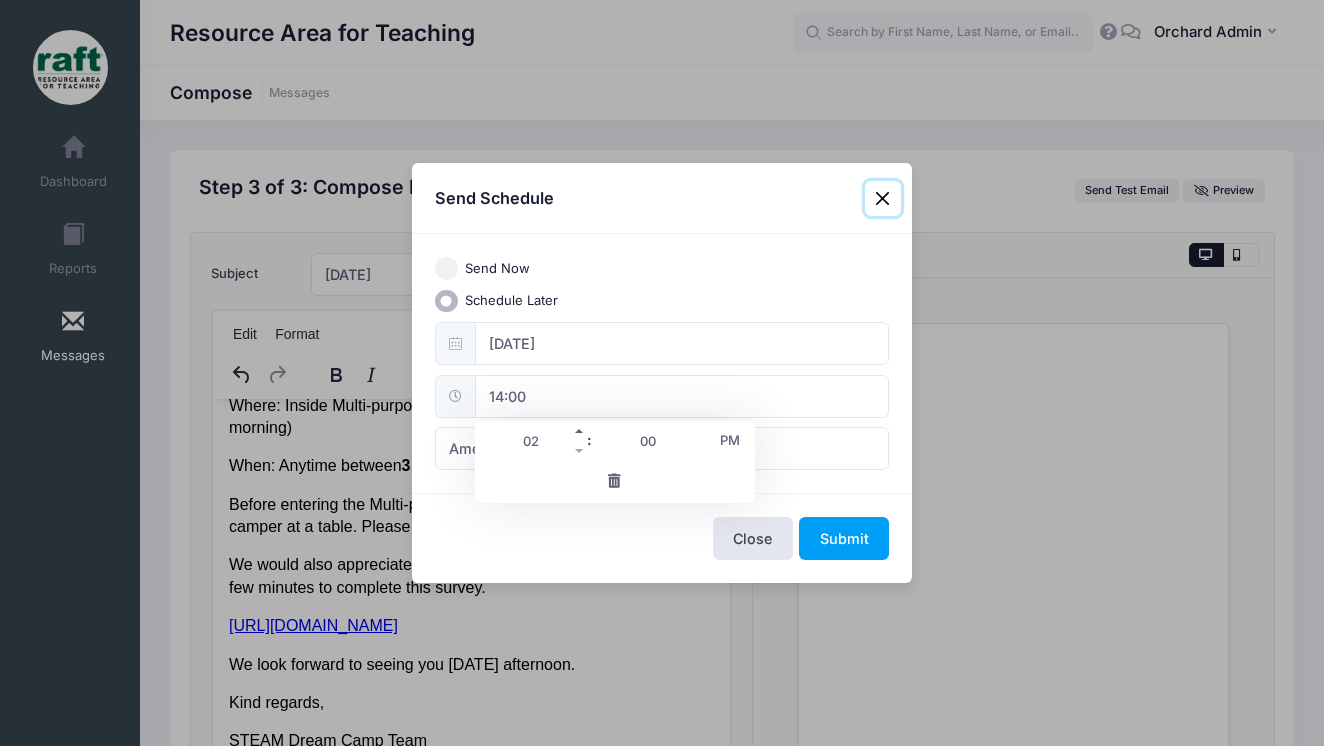click at bounding box center (580, 431) 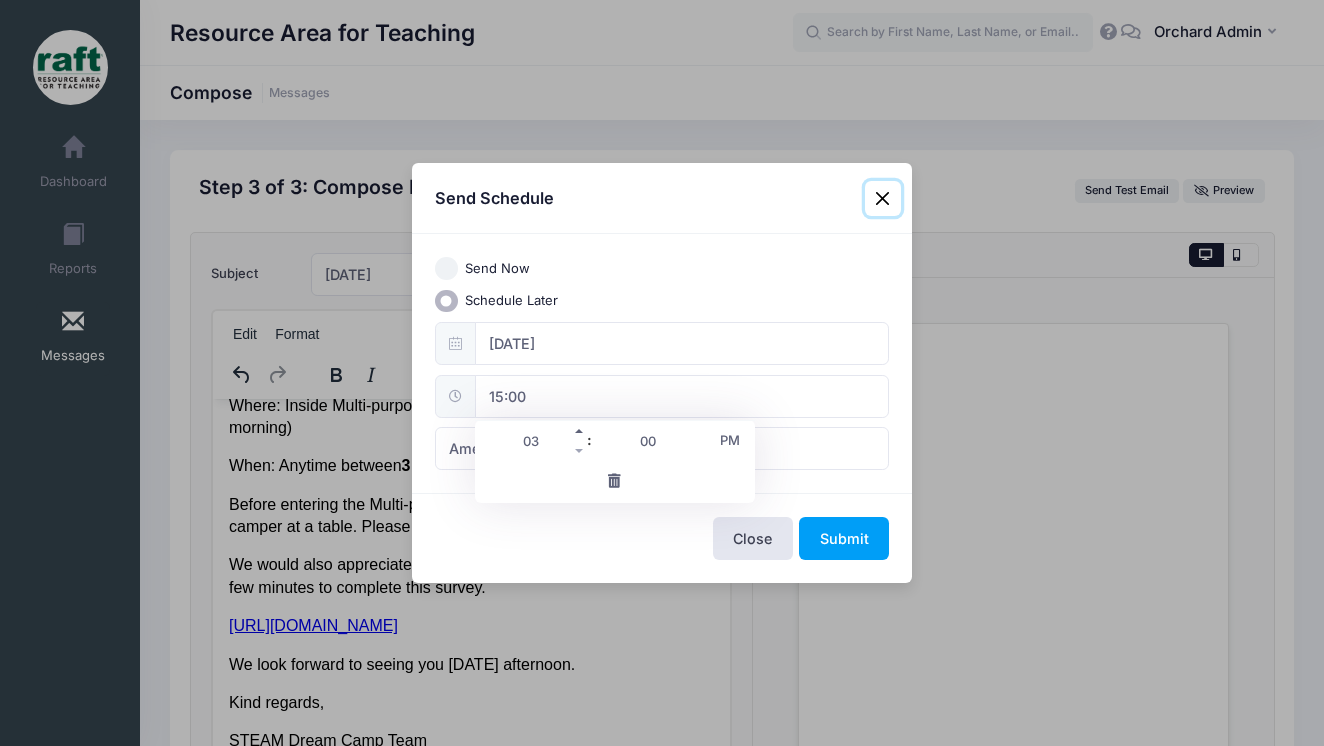 click at bounding box center (580, 431) 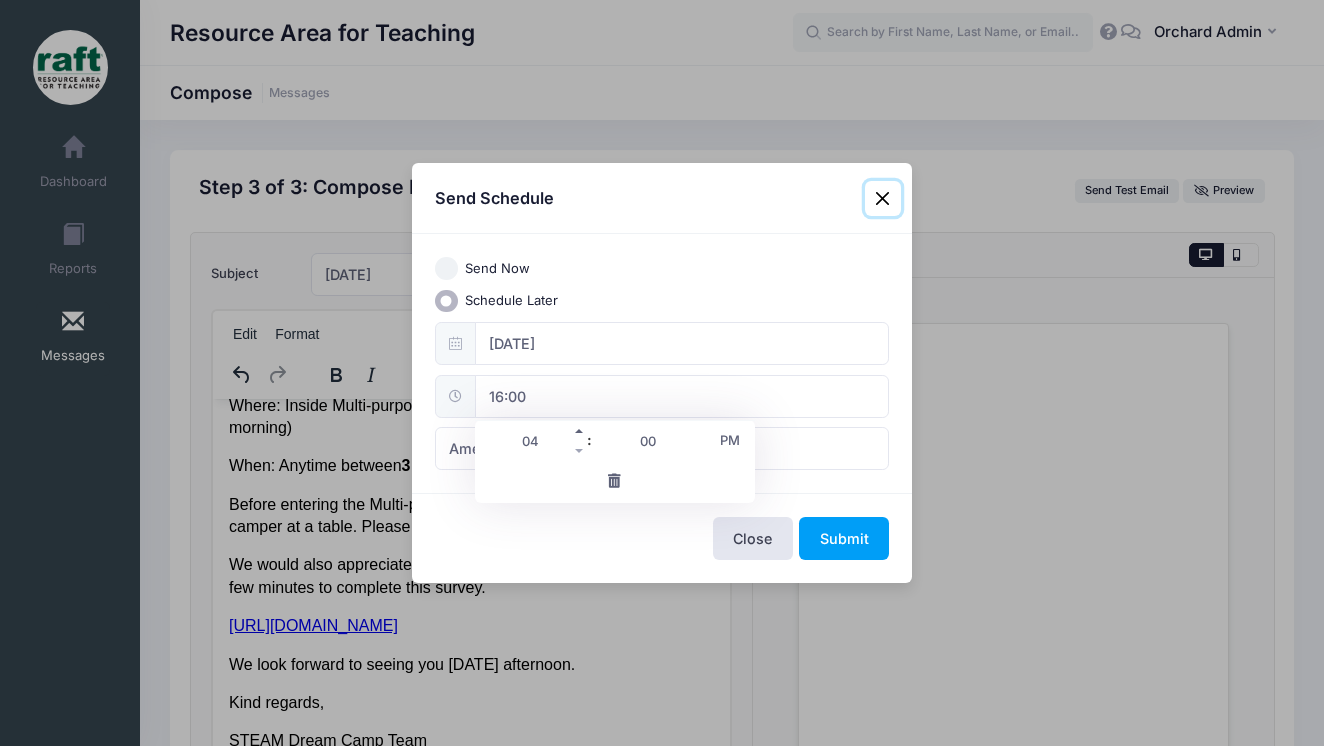 click at bounding box center [580, 431] 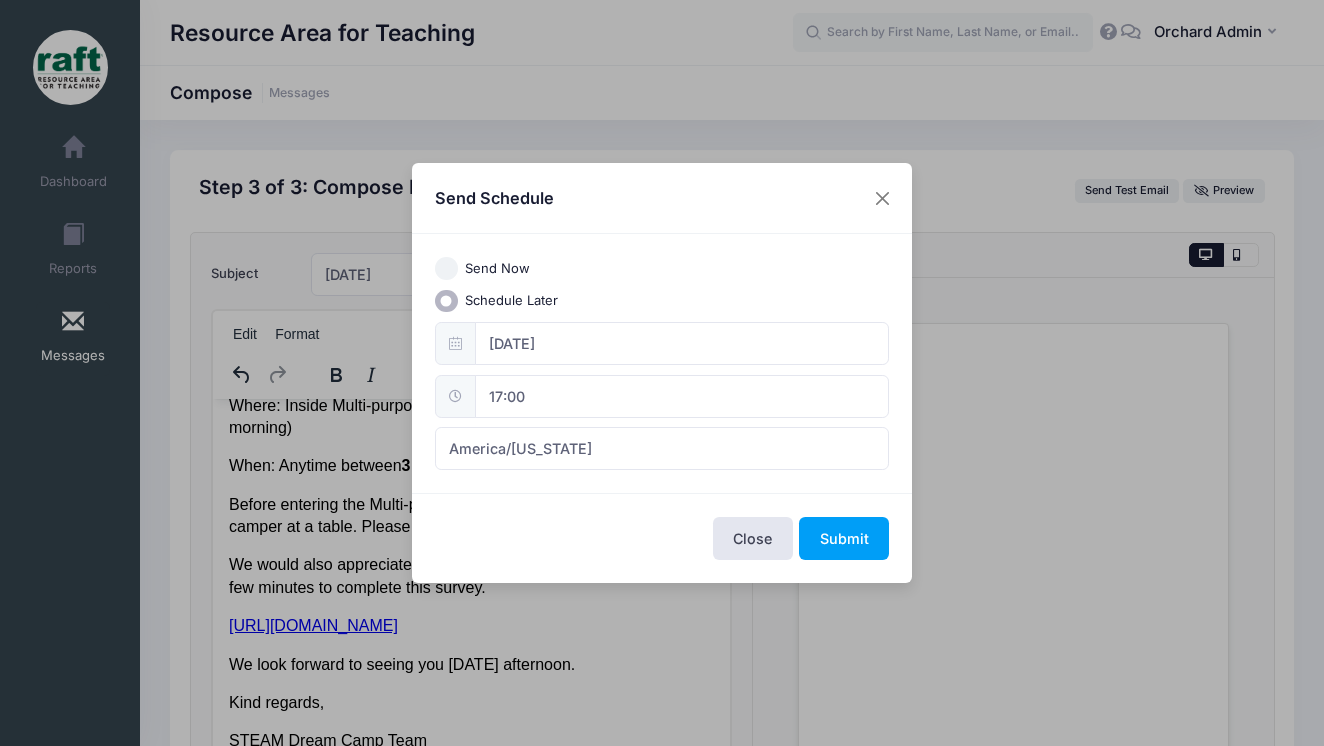 click on "Close
Submit" at bounding box center [662, 537] 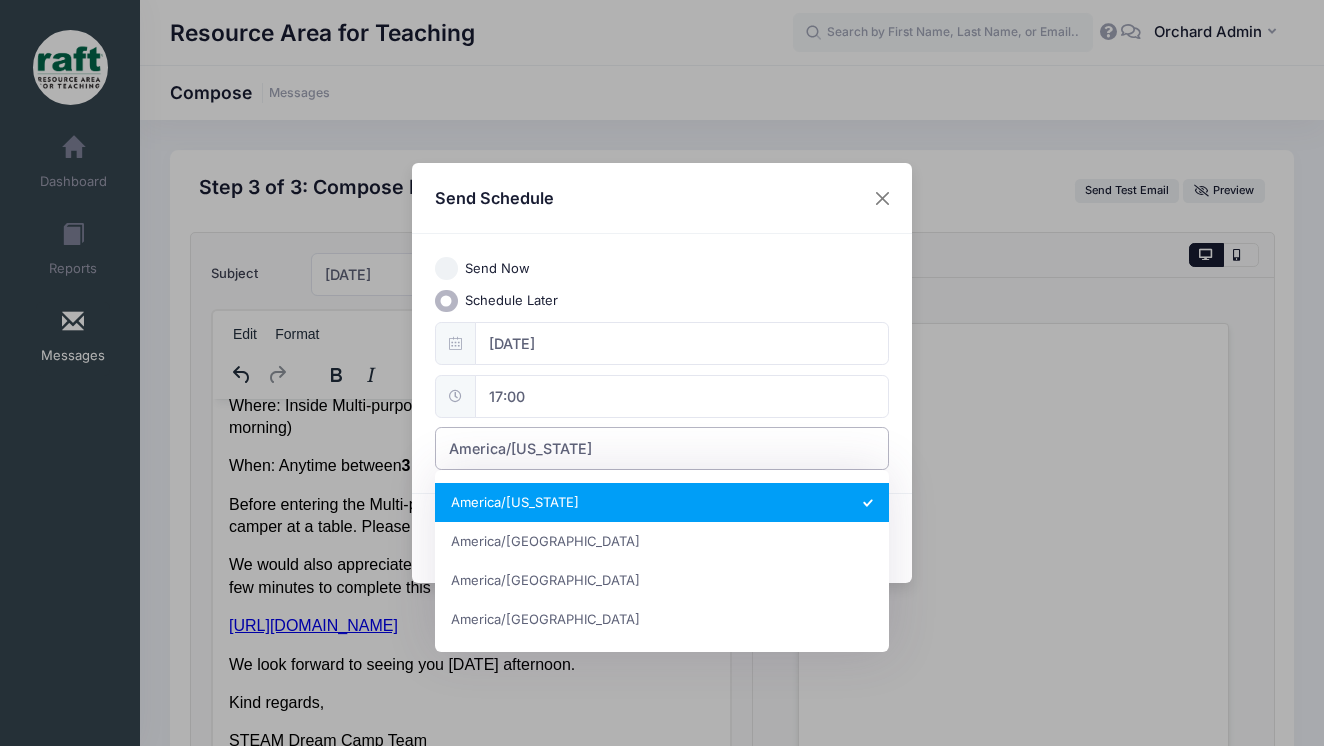 click on "America/New York" at bounding box center [520, 448] 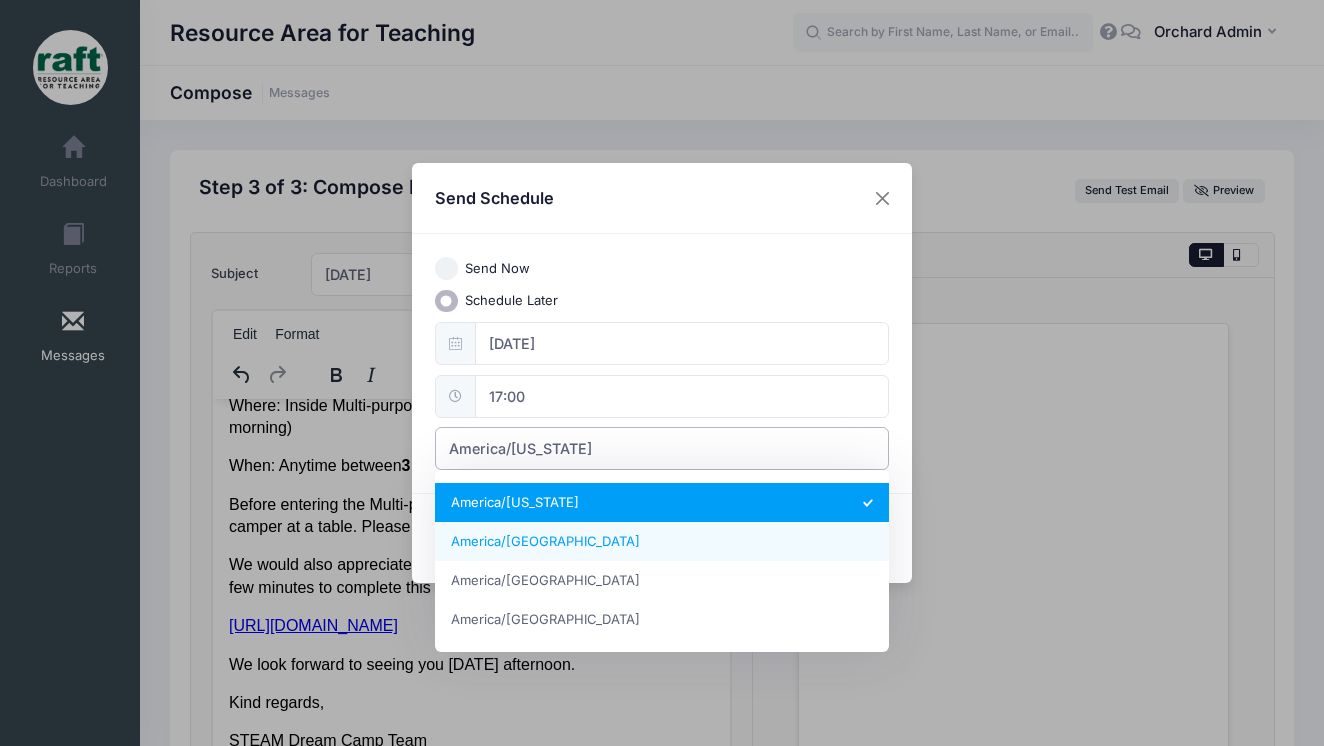 select on "America/Los_Angeles" 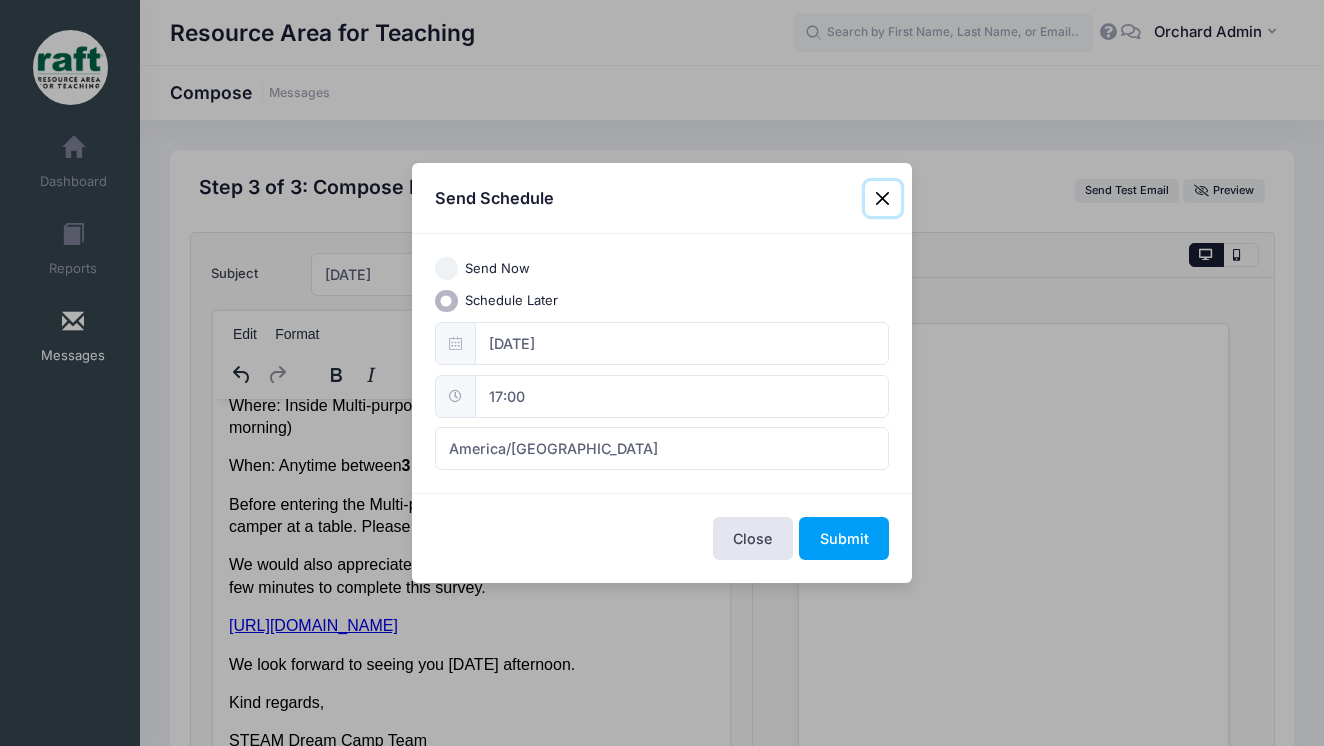 click on "17:00" at bounding box center (682, 396) 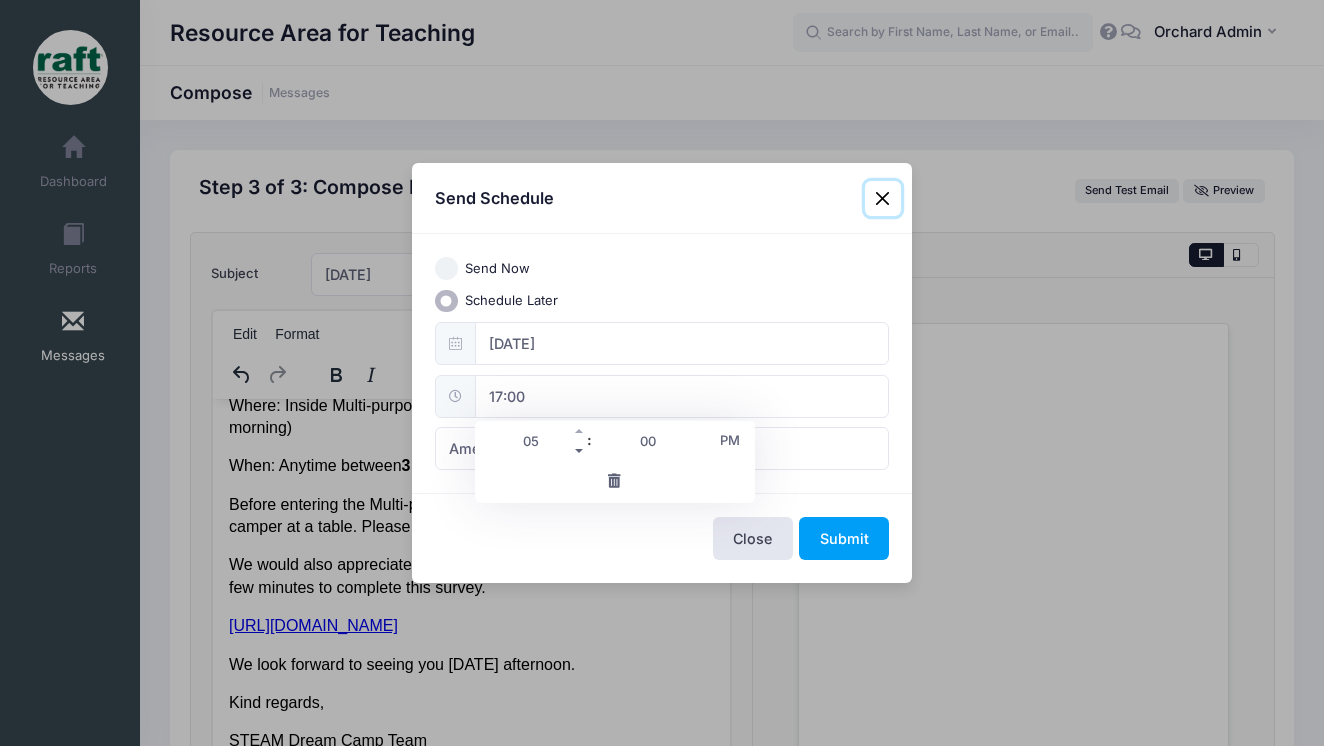 click at bounding box center (580, 451) 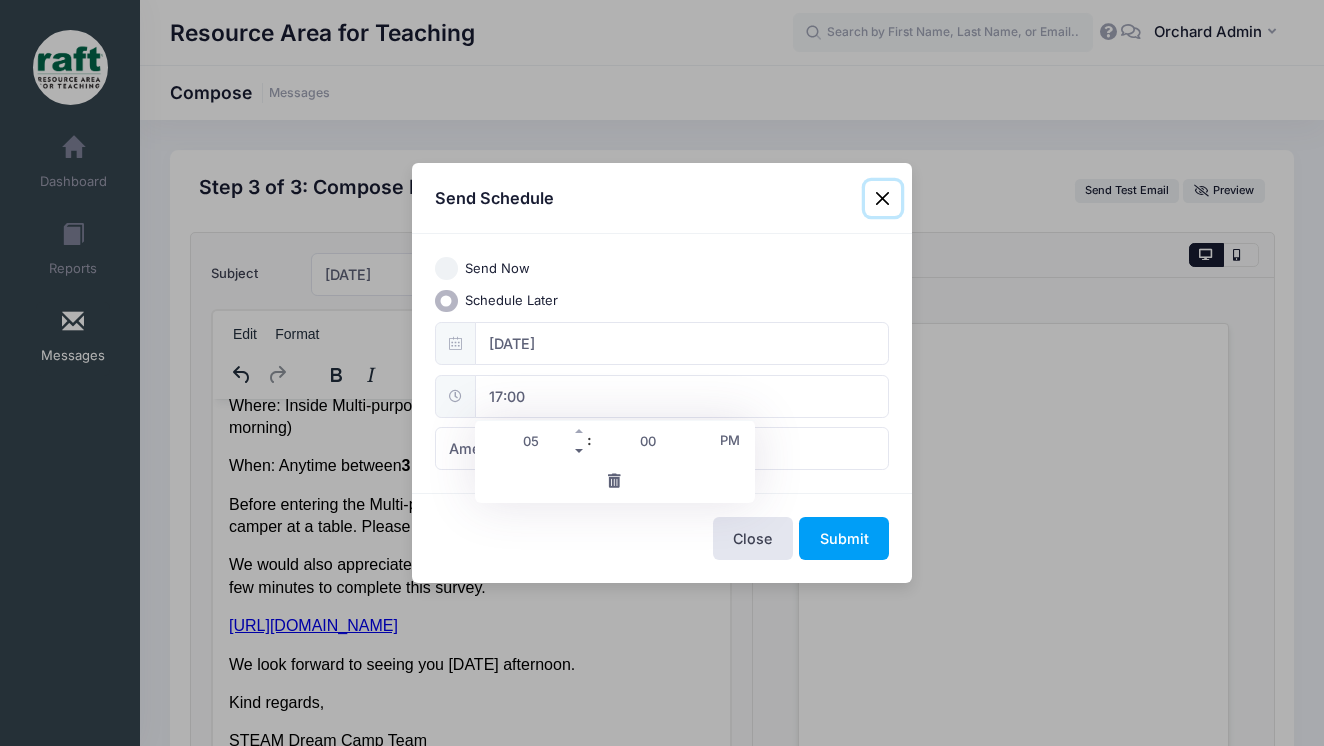 type on "16:00" 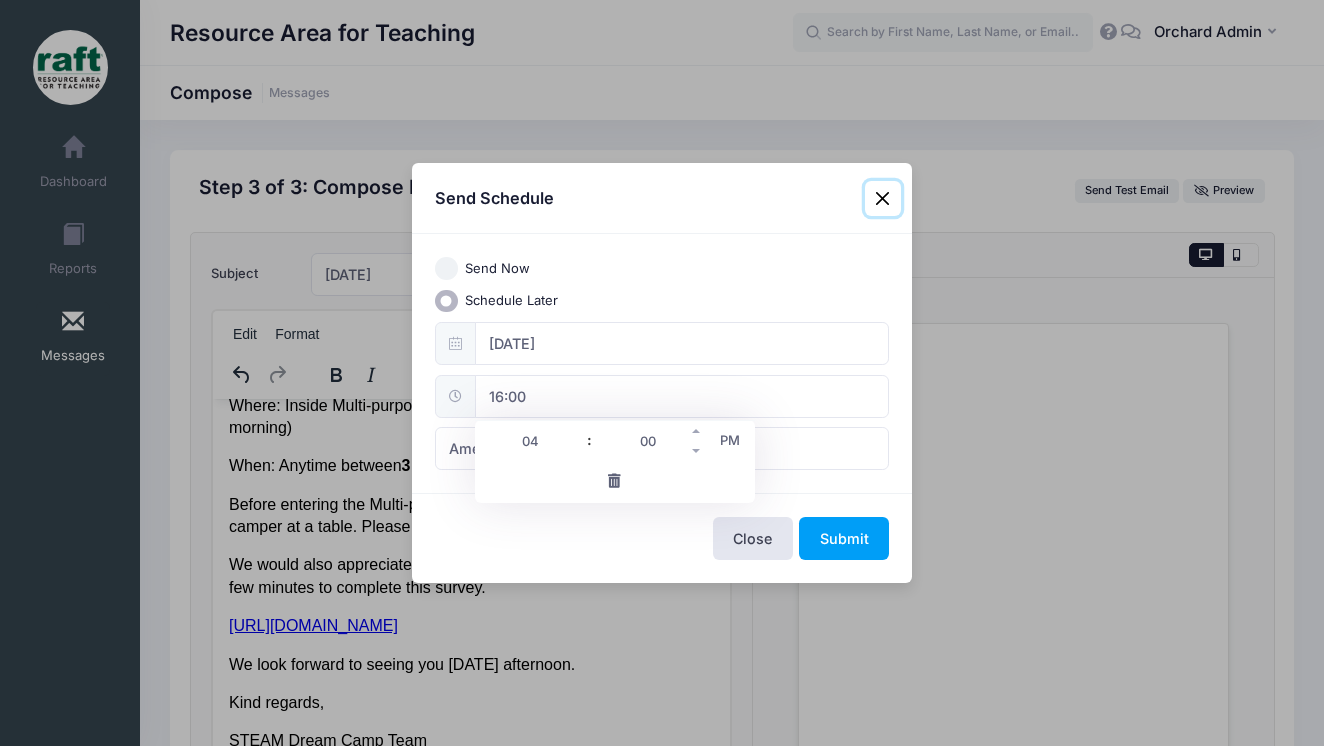 click on "00" at bounding box center (648, 441) 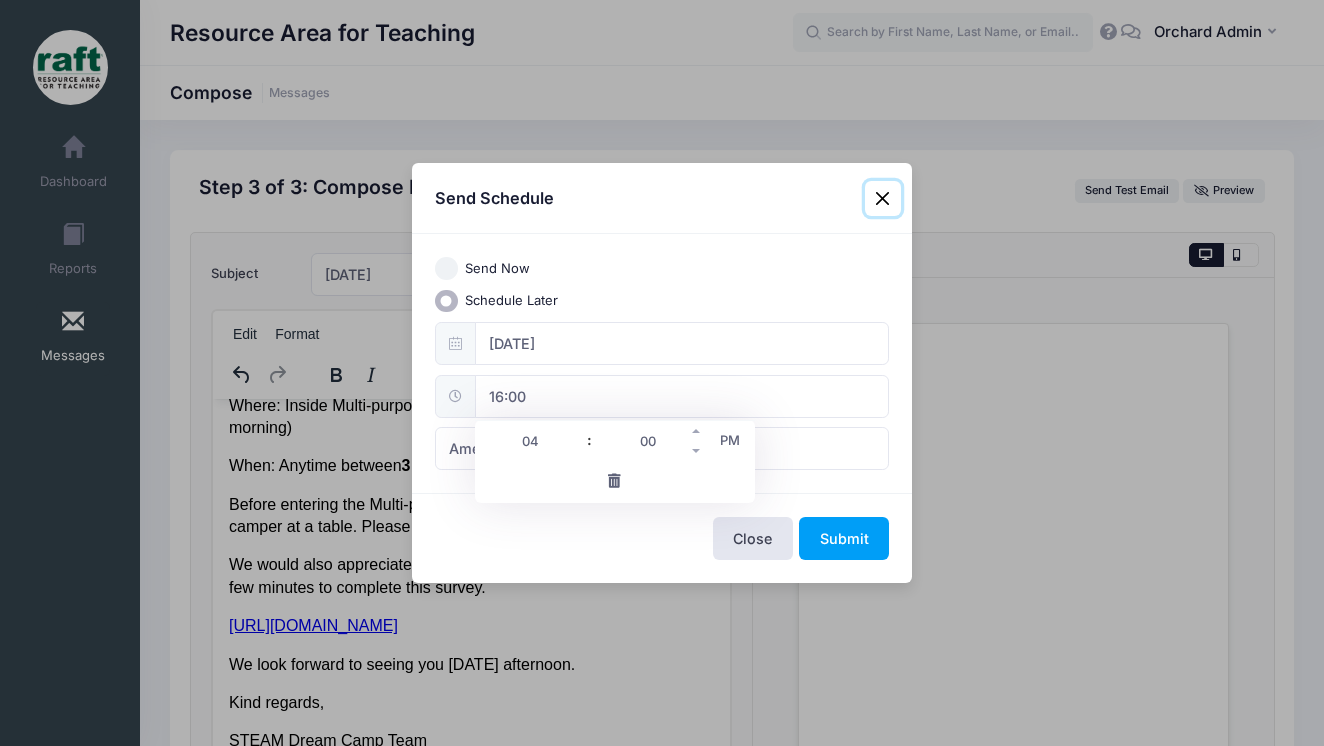 click on "00" at bounding box center (648, 441) 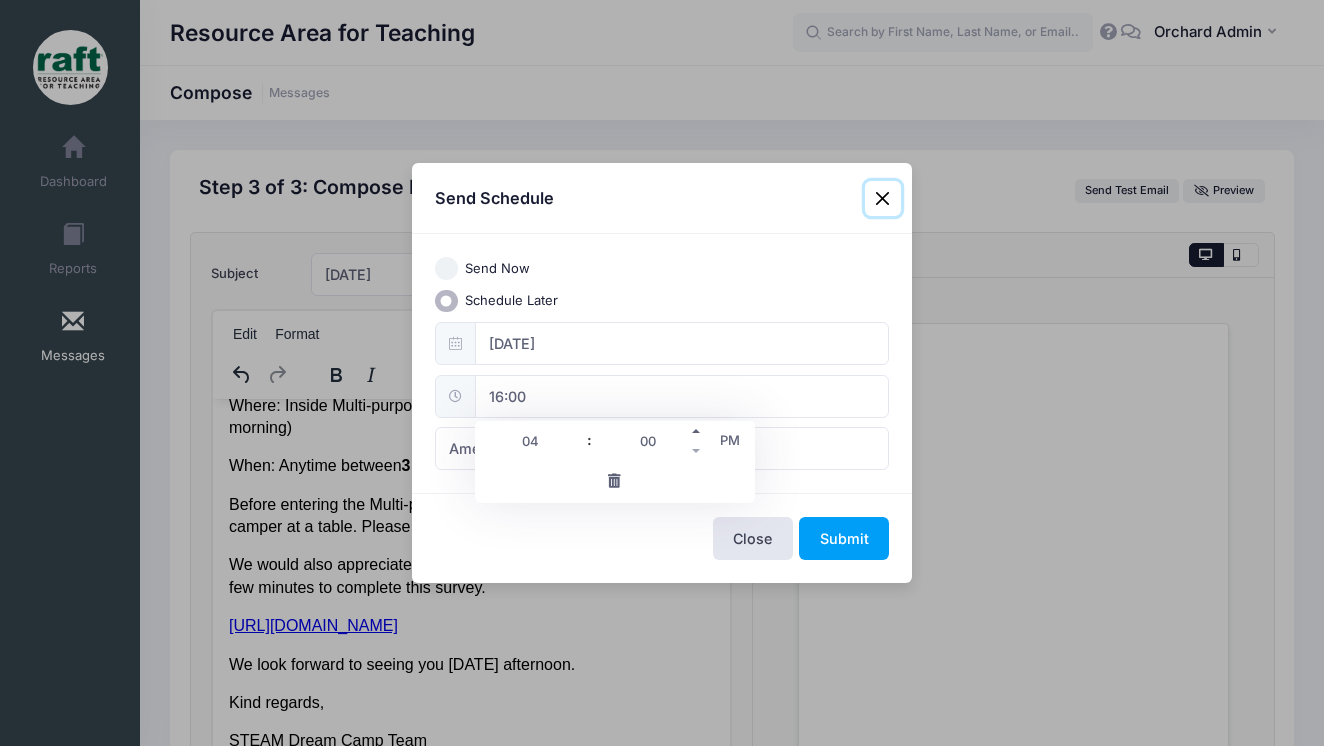 click at bounding box center (697, 431) 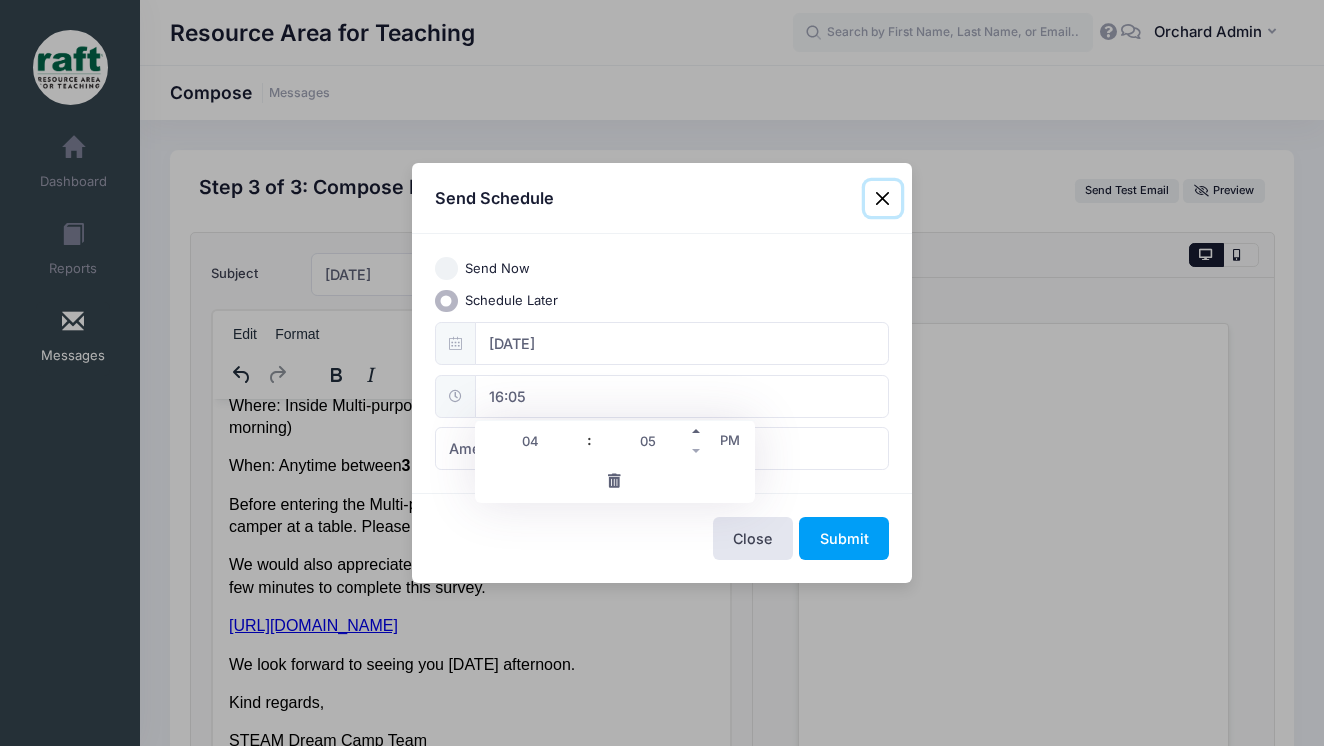 click at bounding box center [697, 431] 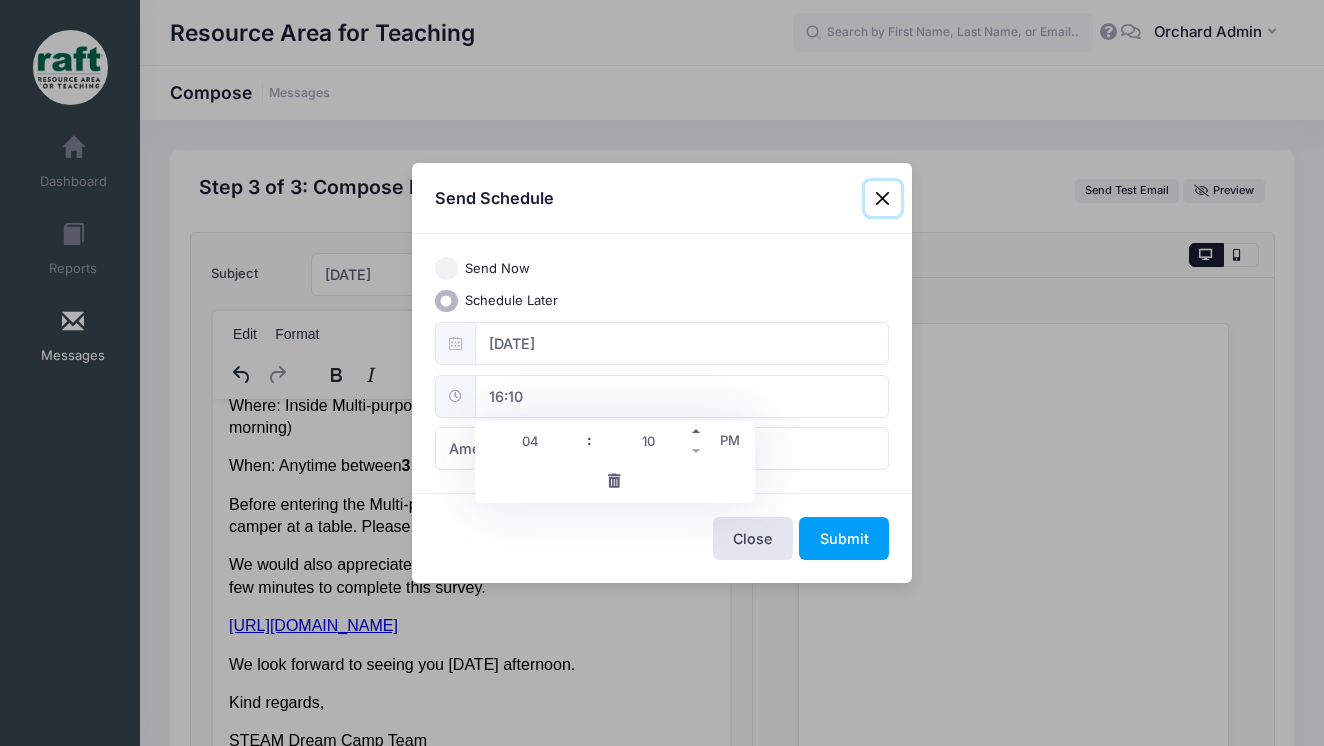 click at bounding box center [697, 431] 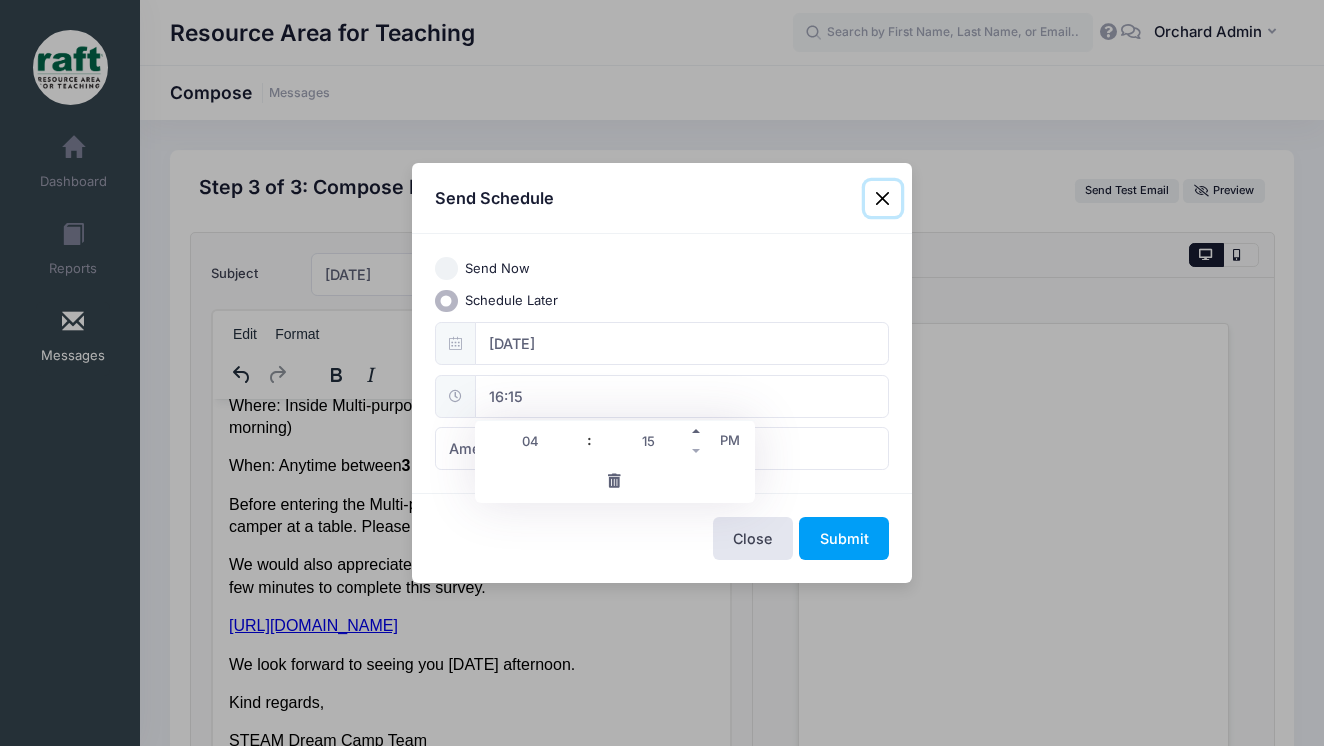 click at bounding box center [697, 431] 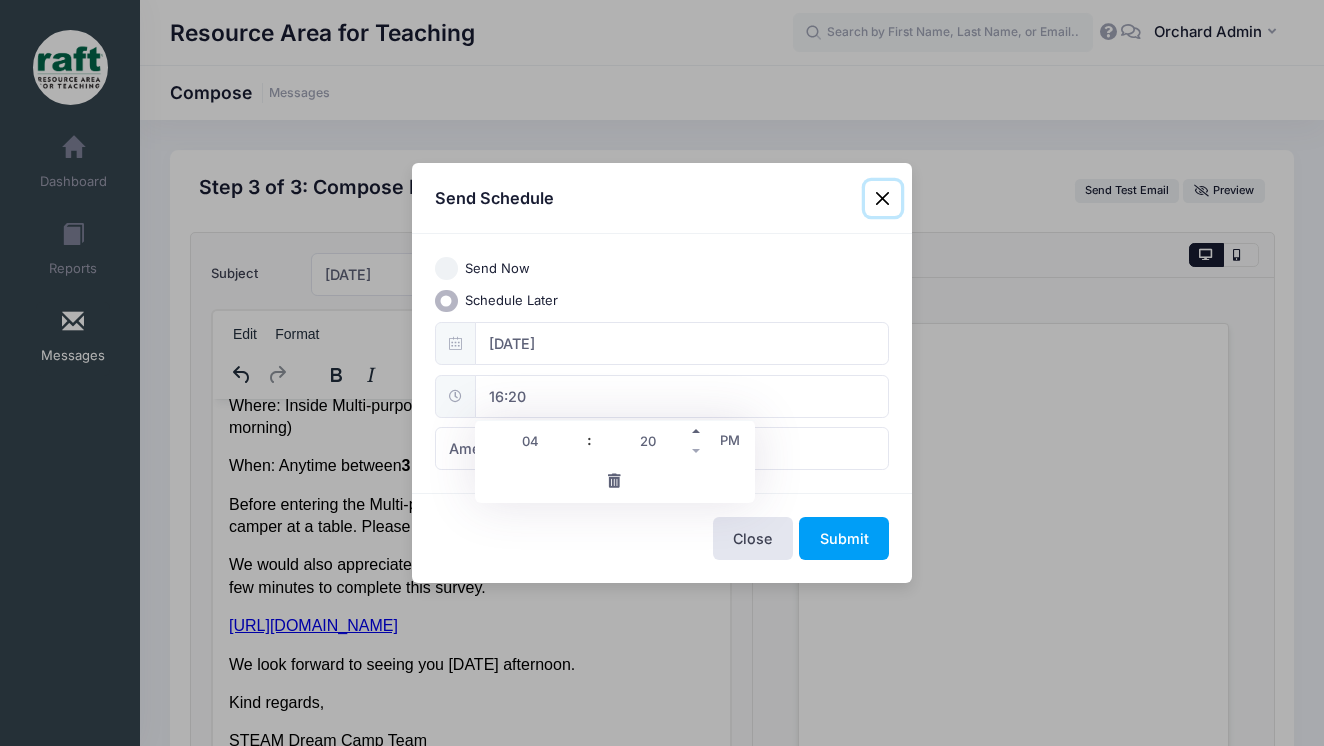 click at bounding box center [697, 431] 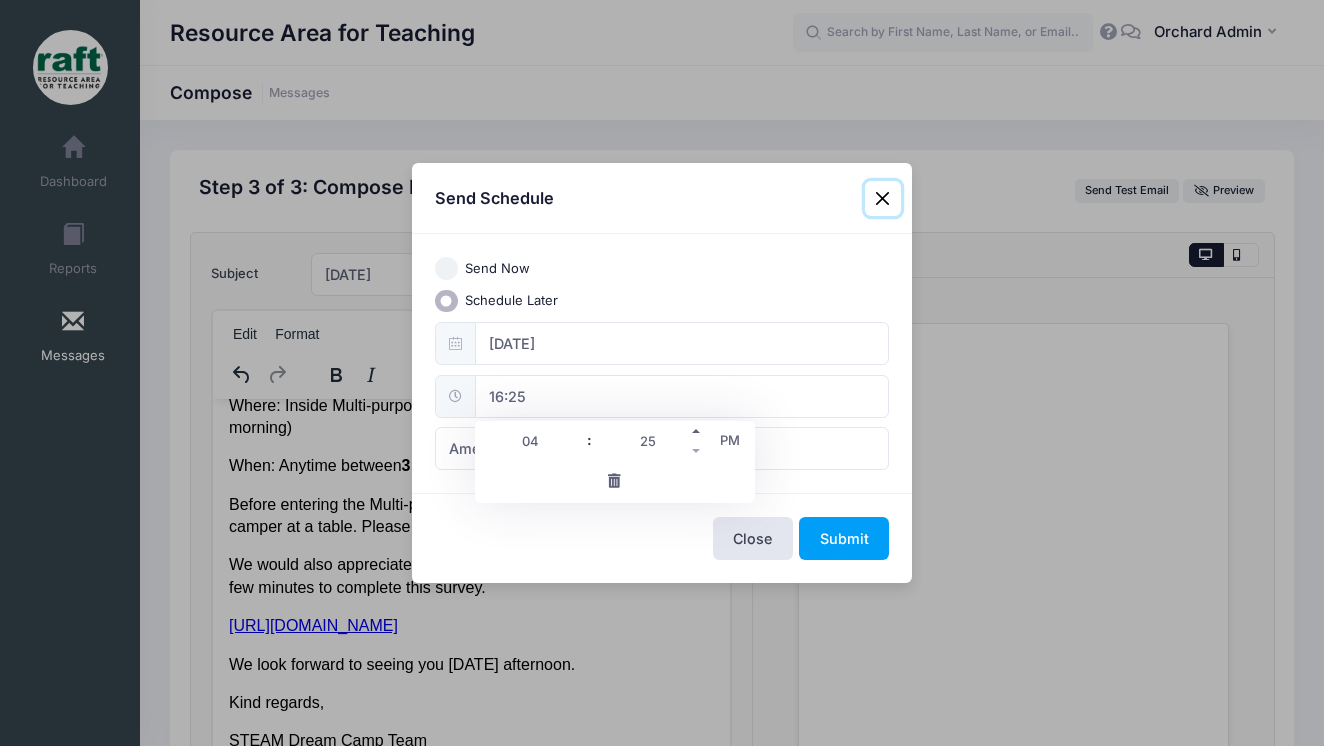 click at bounding box center (697, 431) 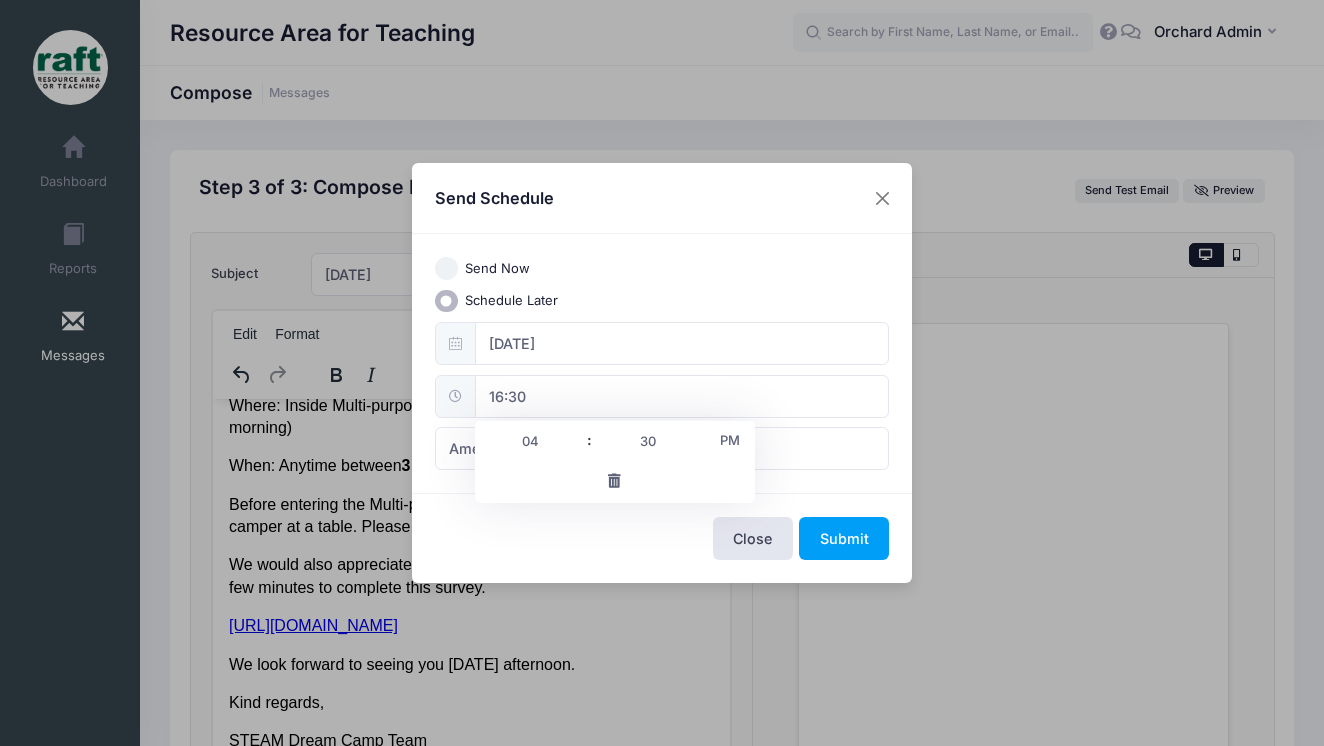 click on "Close
Submit" at bounding box center [662, 537] 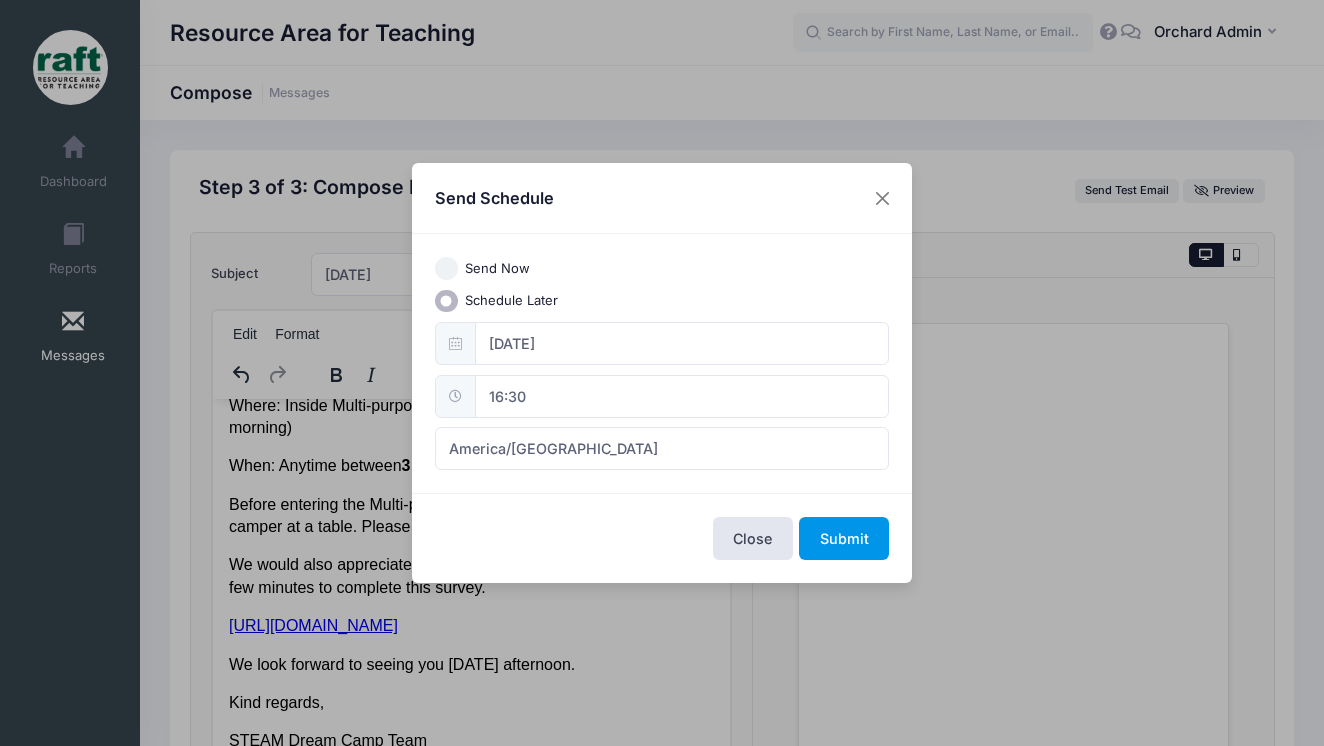 click on "Submit" at bounding box center (844, 538) 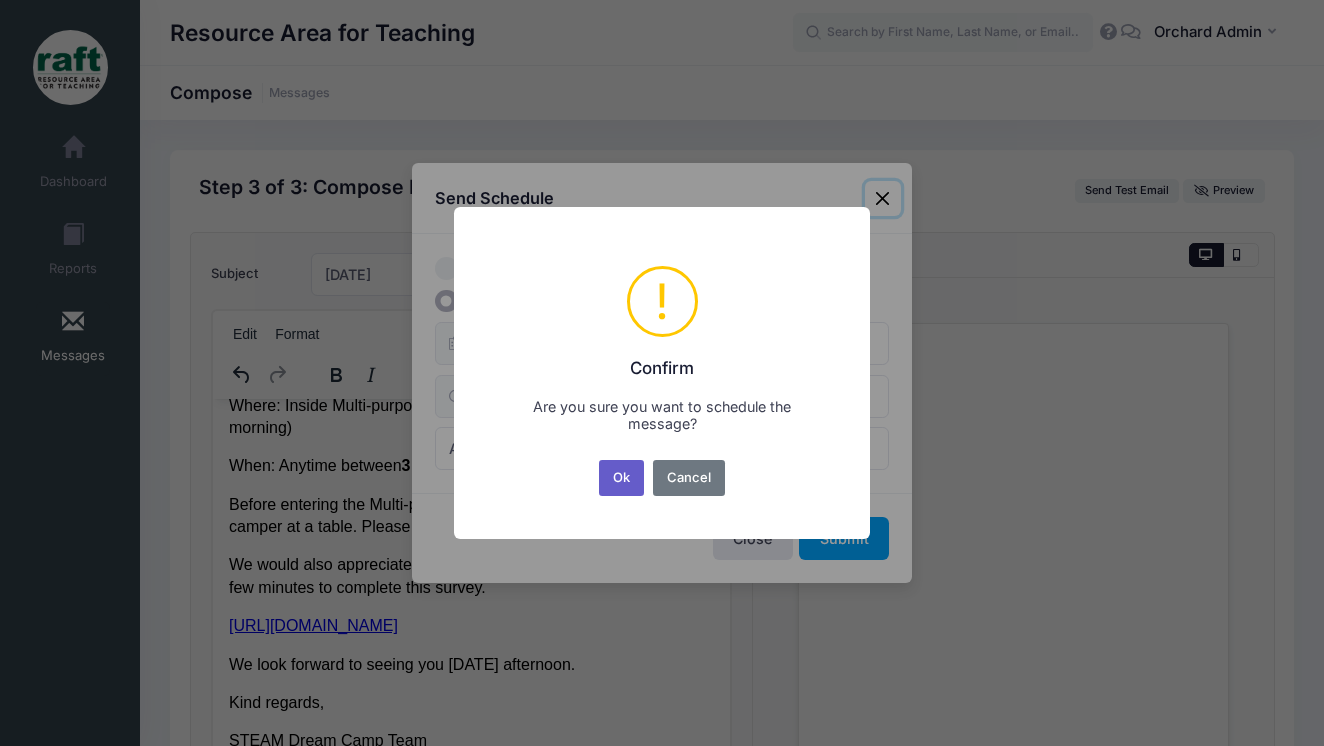 click on "Ok" at bounding box center (622, 478) 